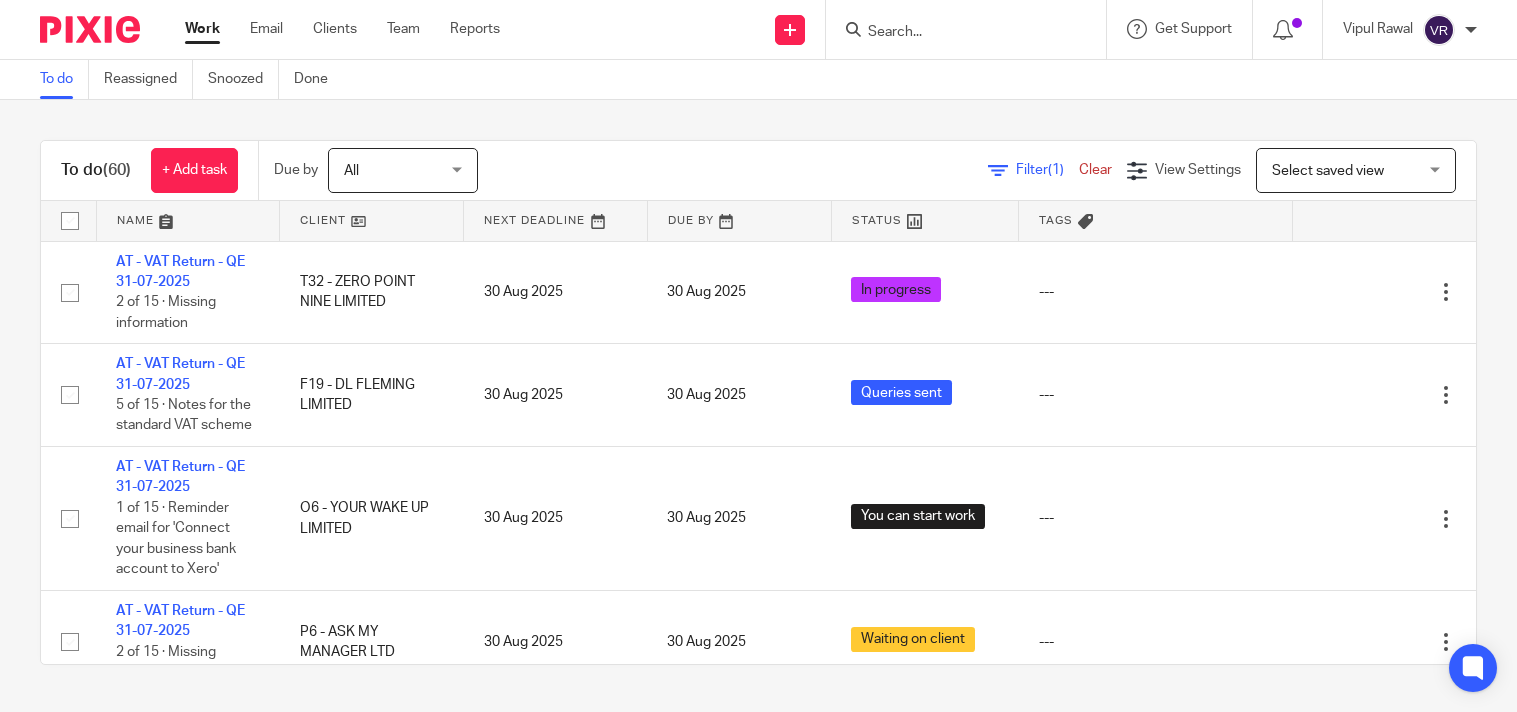 scroll, scrollTop: 0, scrollLeft: 0, axis: both 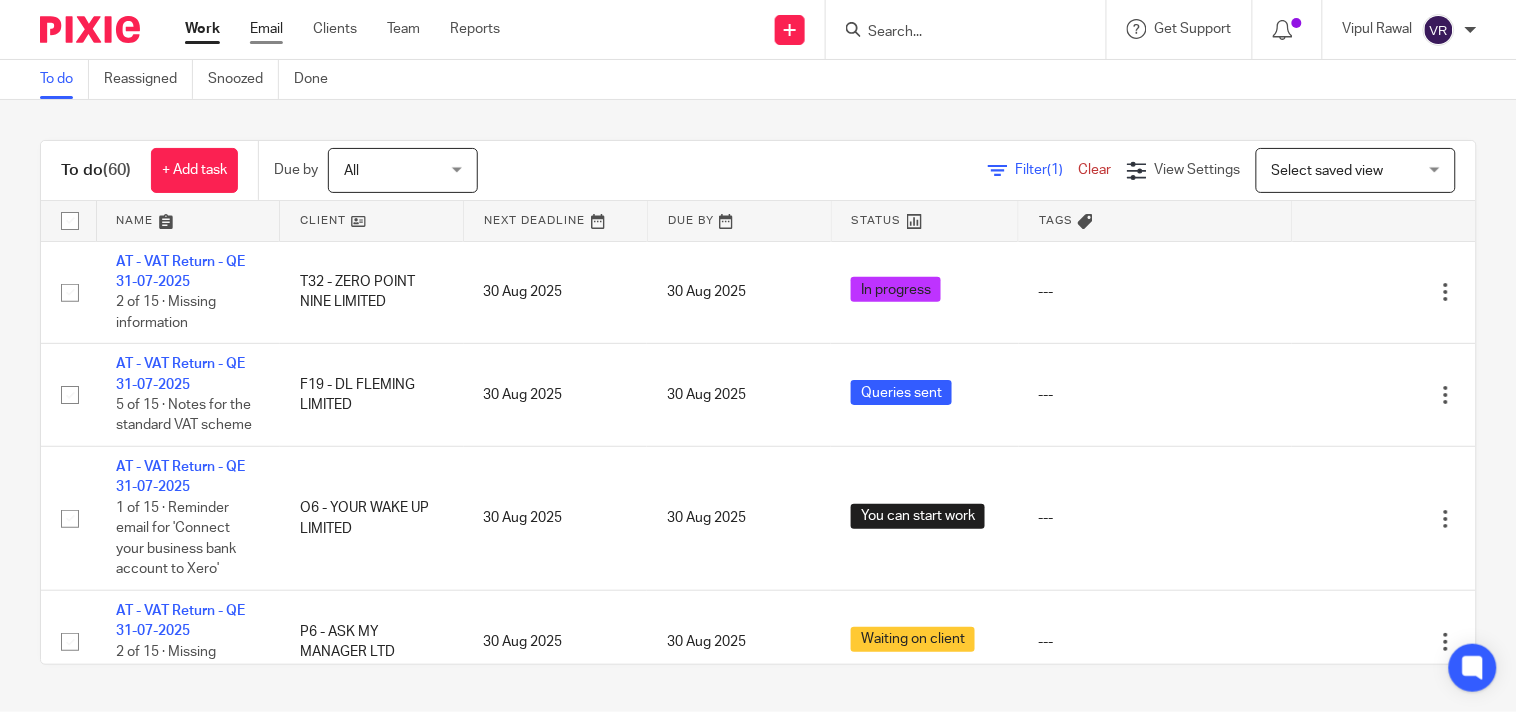 click on "Email" at bounding box center [266, 29] 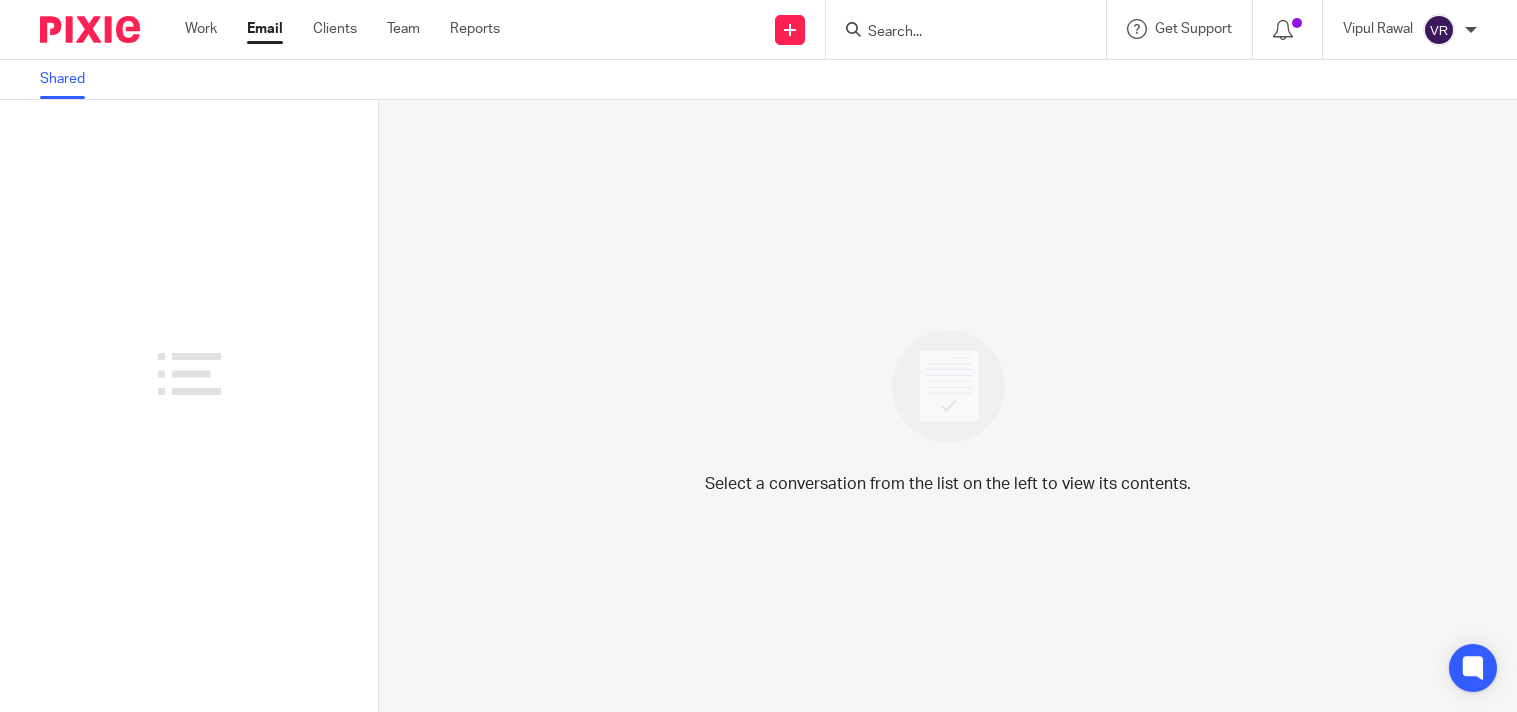 scroll, scrollTop: 0, scrollLeft: 0, axis: both 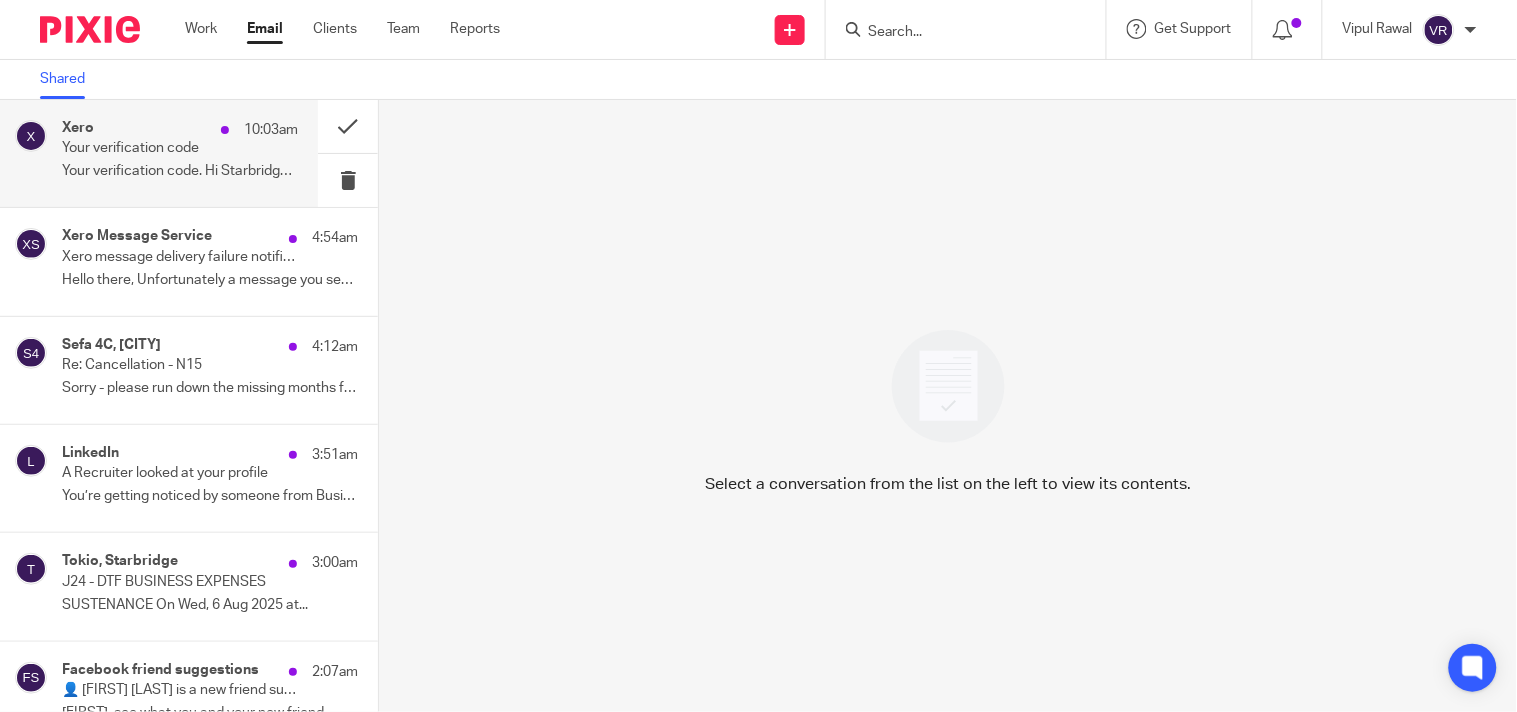 click on "Your verification code" at bounding box center [156, 148] 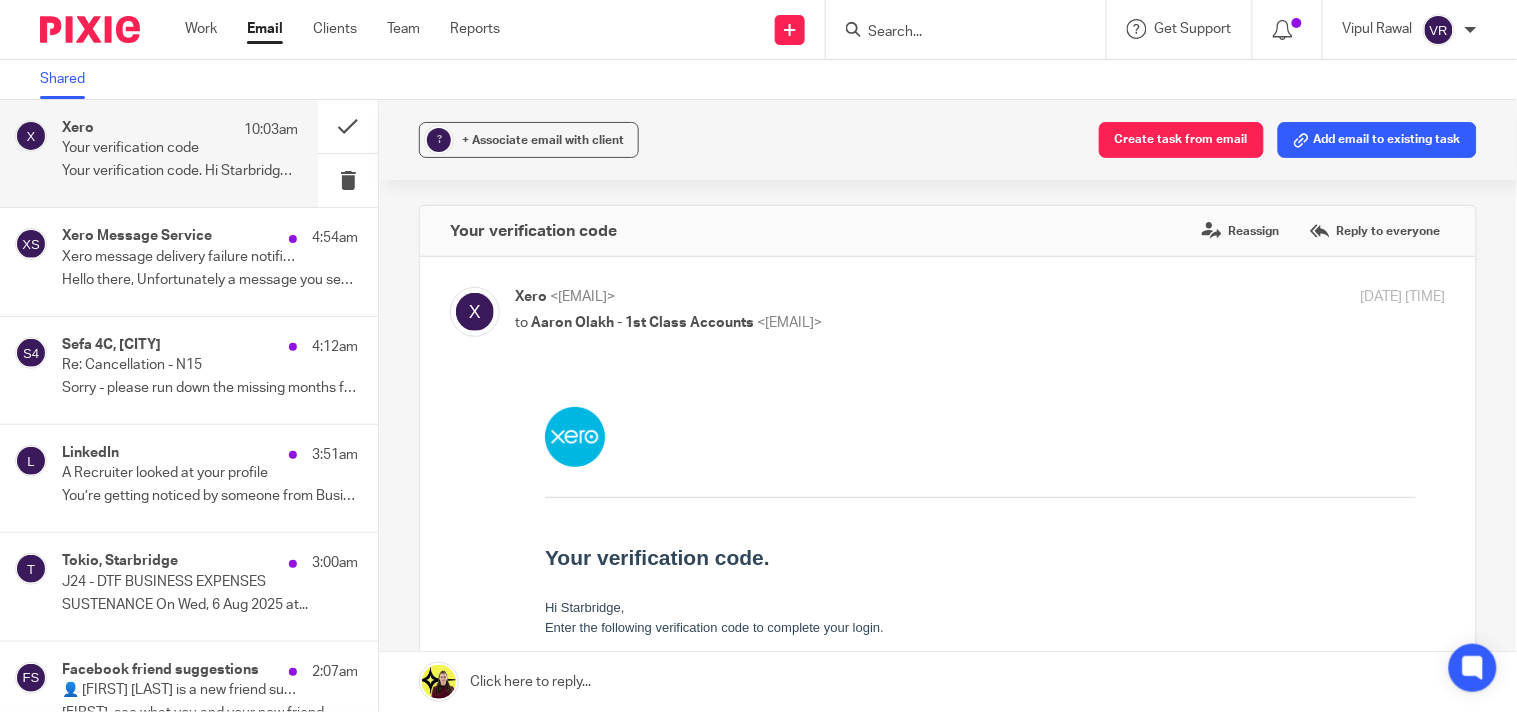 scroll, scrollTop: 0, scrollLeft: 0, axis: both 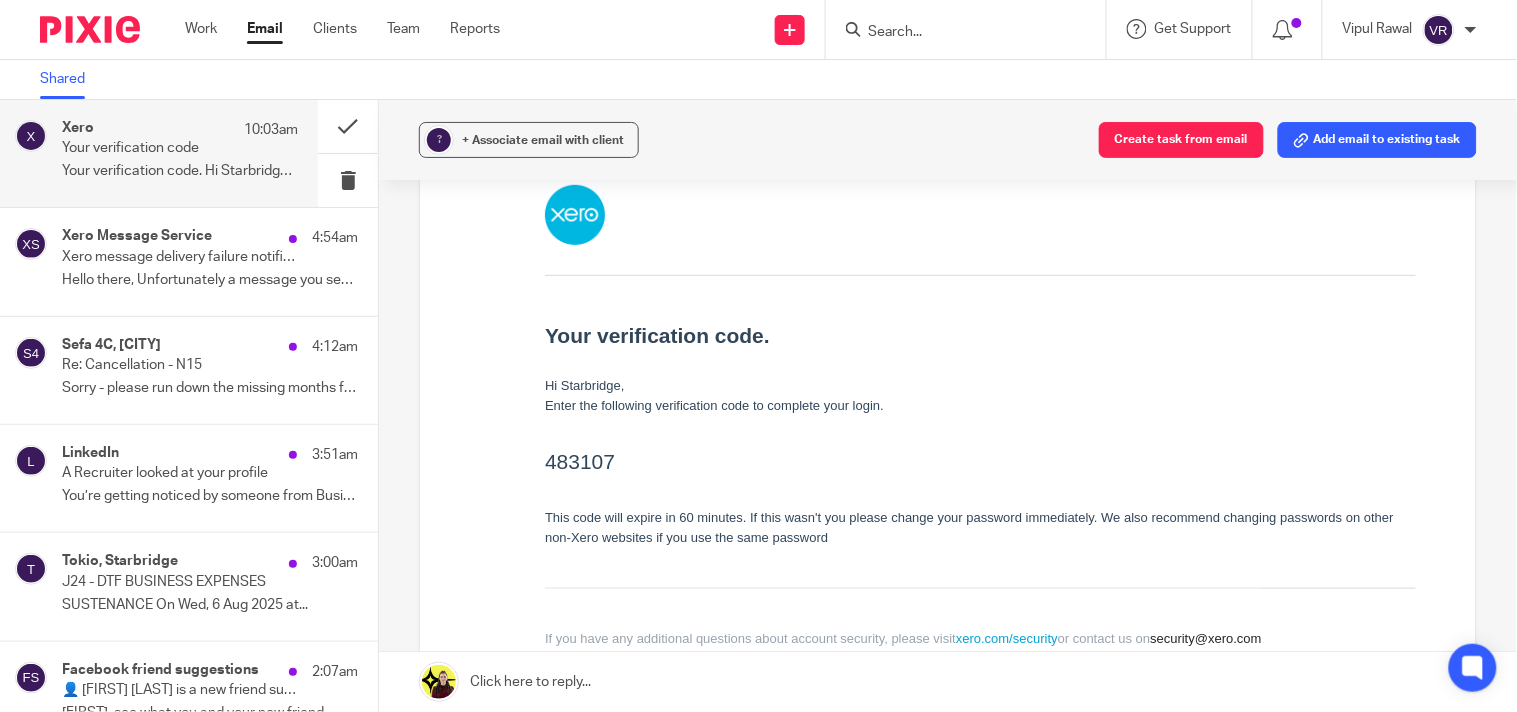 click on "Your verification code.  Hi Starbridge, Enter the following verification code to complete your login.  483107  This code will expire in 60 minutes. If this wasn't you please change your password immediately. We also recommend changing passwords on other non-Xero websites if you use the same password" at bounding box center (979, 431) 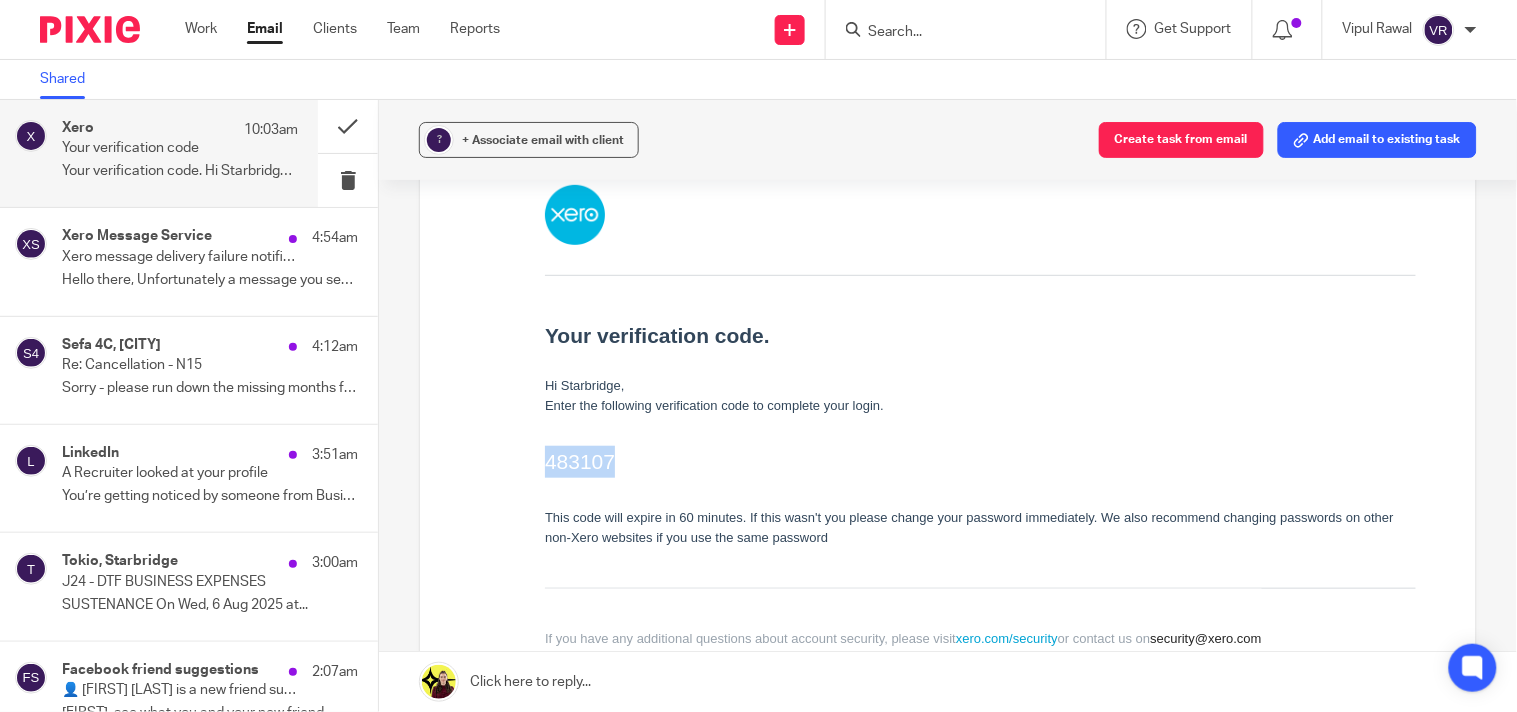 drag, startPoint x: 543, startPoint y: 464, endPoint x: 622, endPoint y: 463, distance: 79.00633 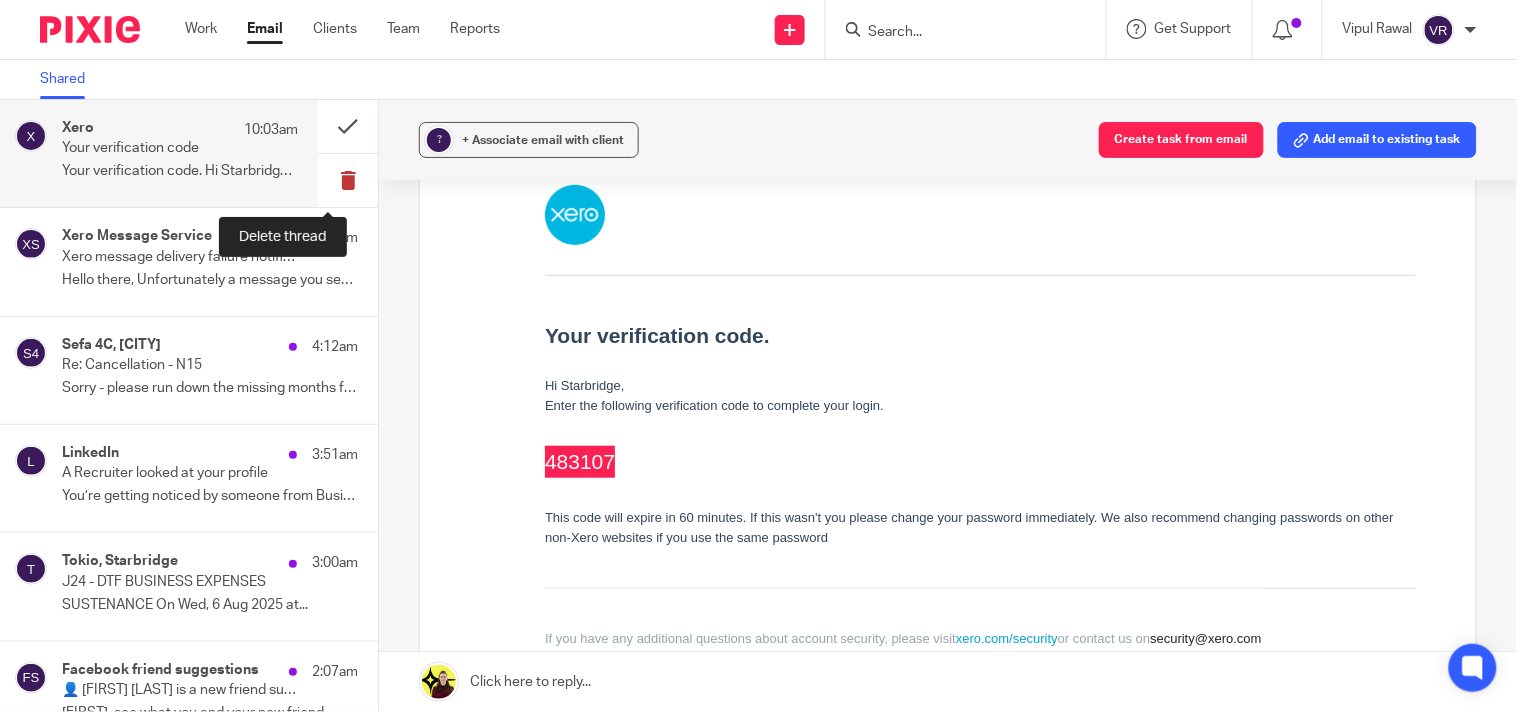 click at bounding box center [348, 180] 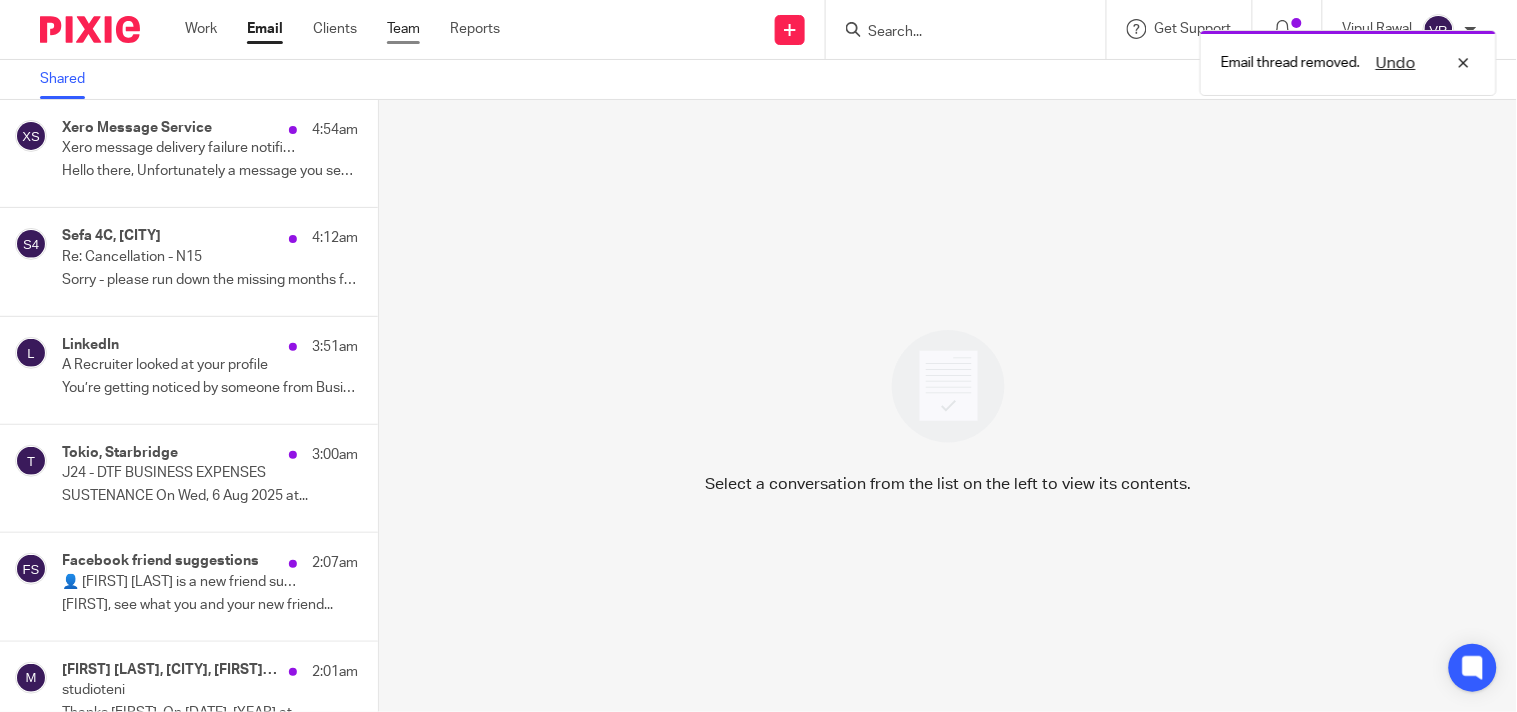 click on "Team" at bounding box center [403, 29] 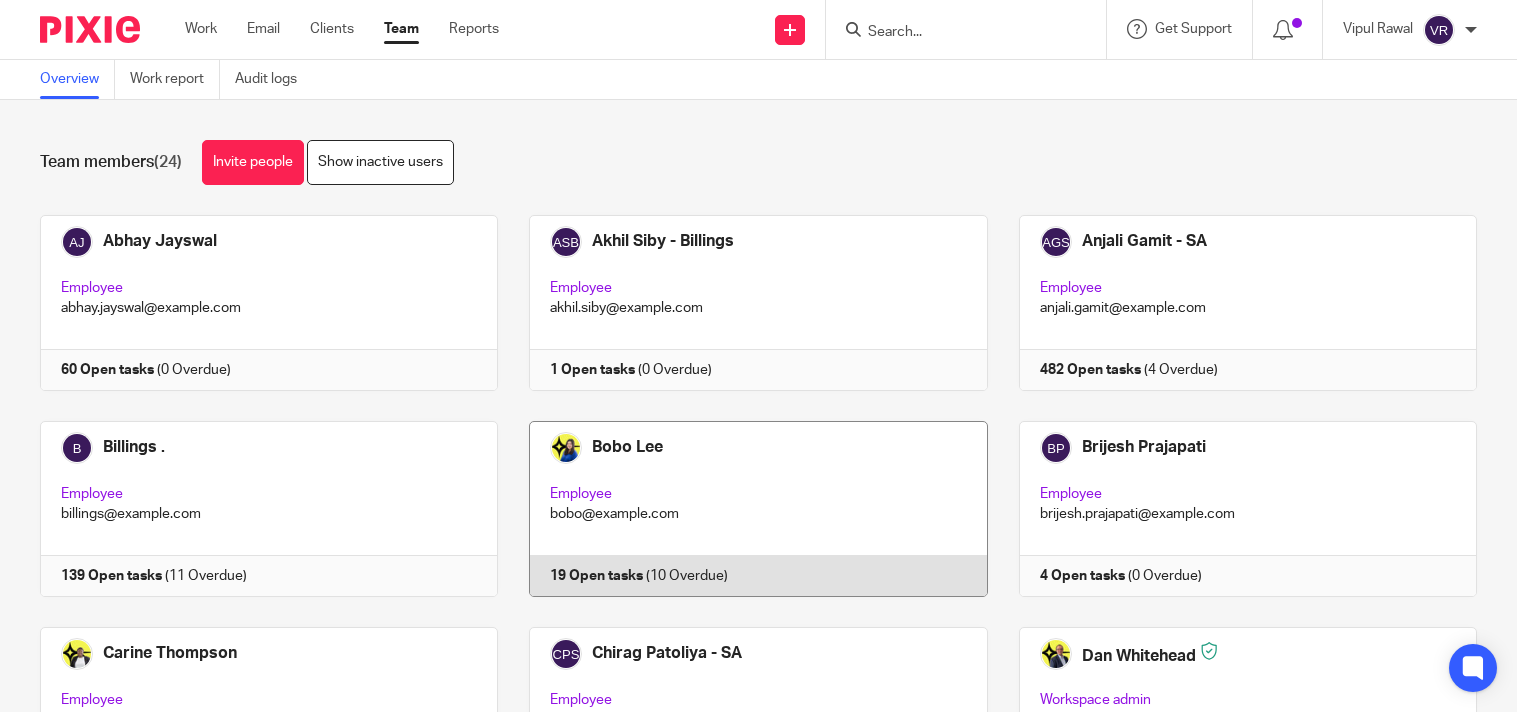 scroll, scrollTop: 0, scrollLeft: 0, axis: both 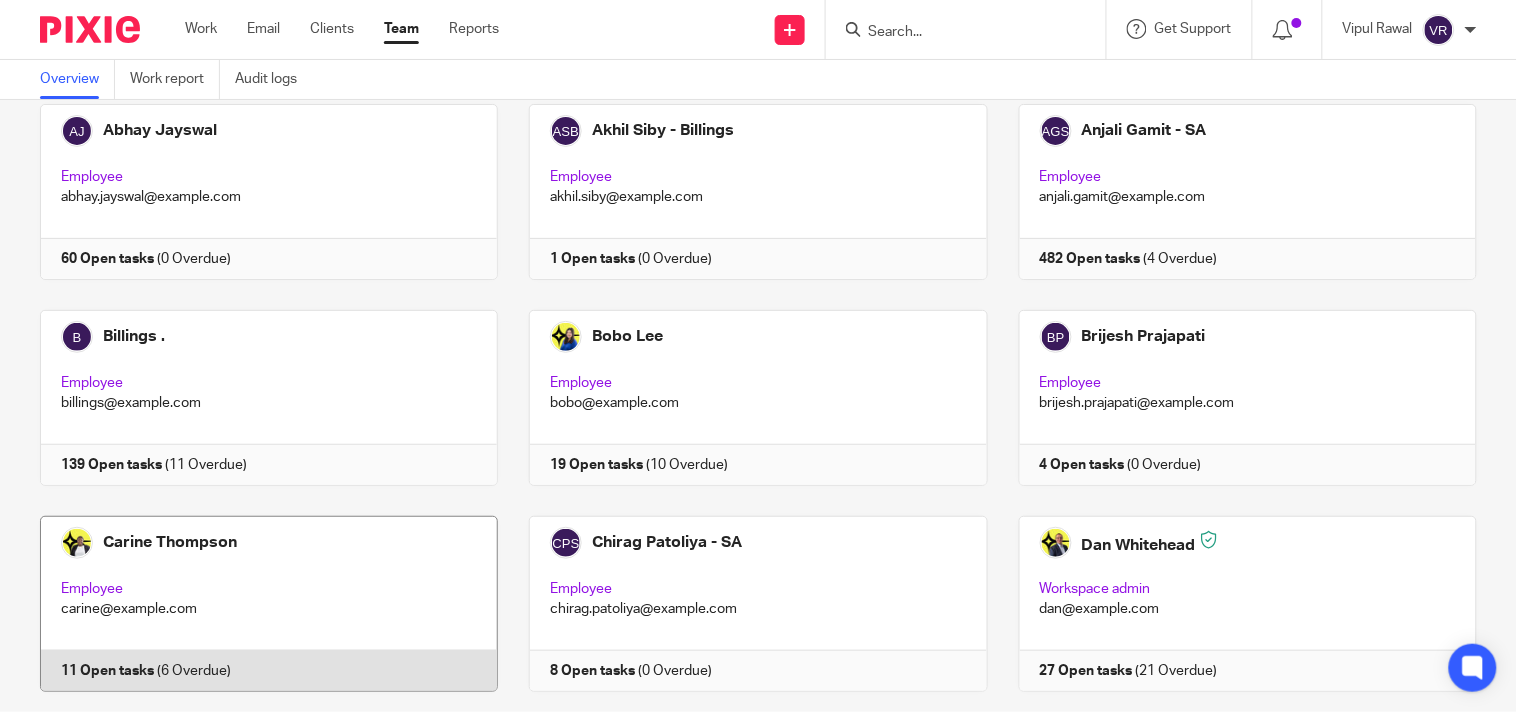click at bounding box center [253, 604] 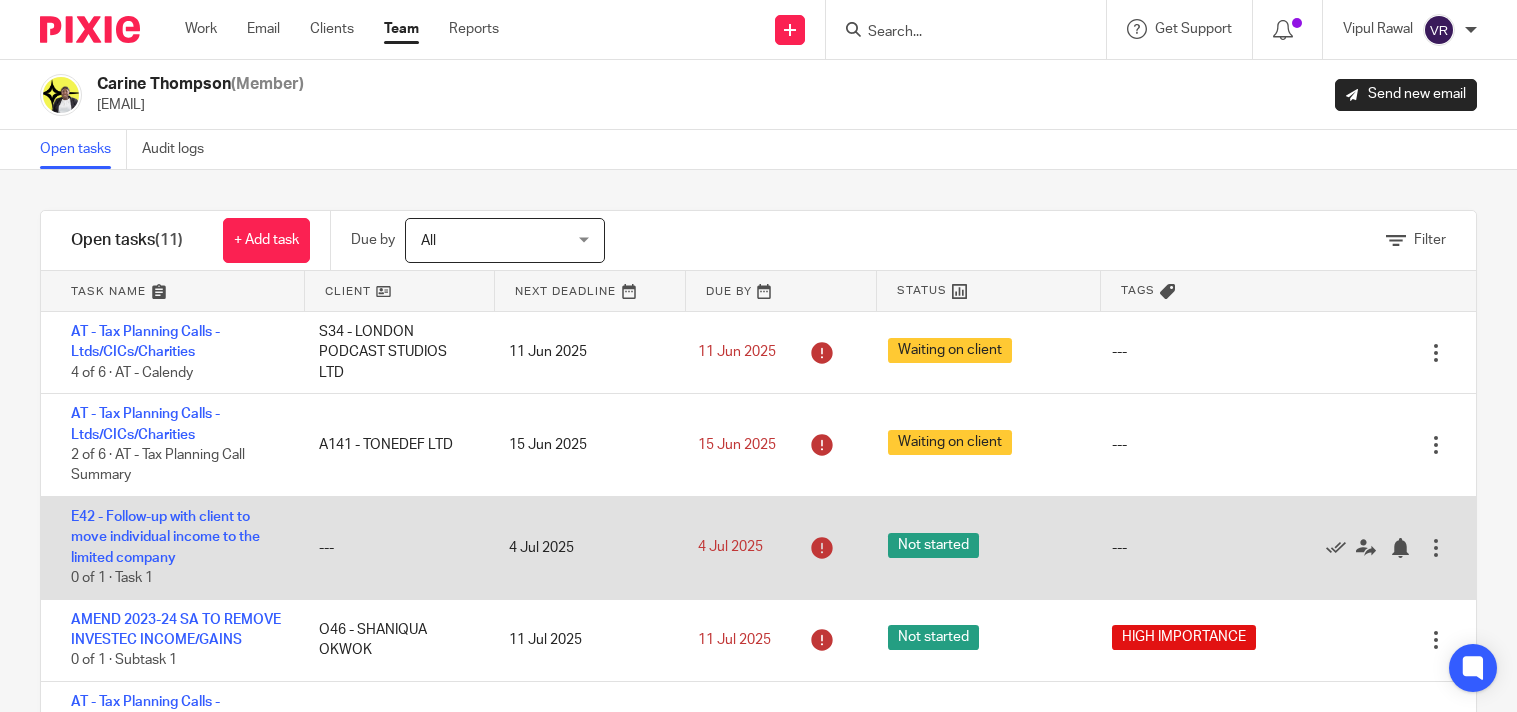 scroll, scrollTop: 0, scrollLeft: 0, axis: both 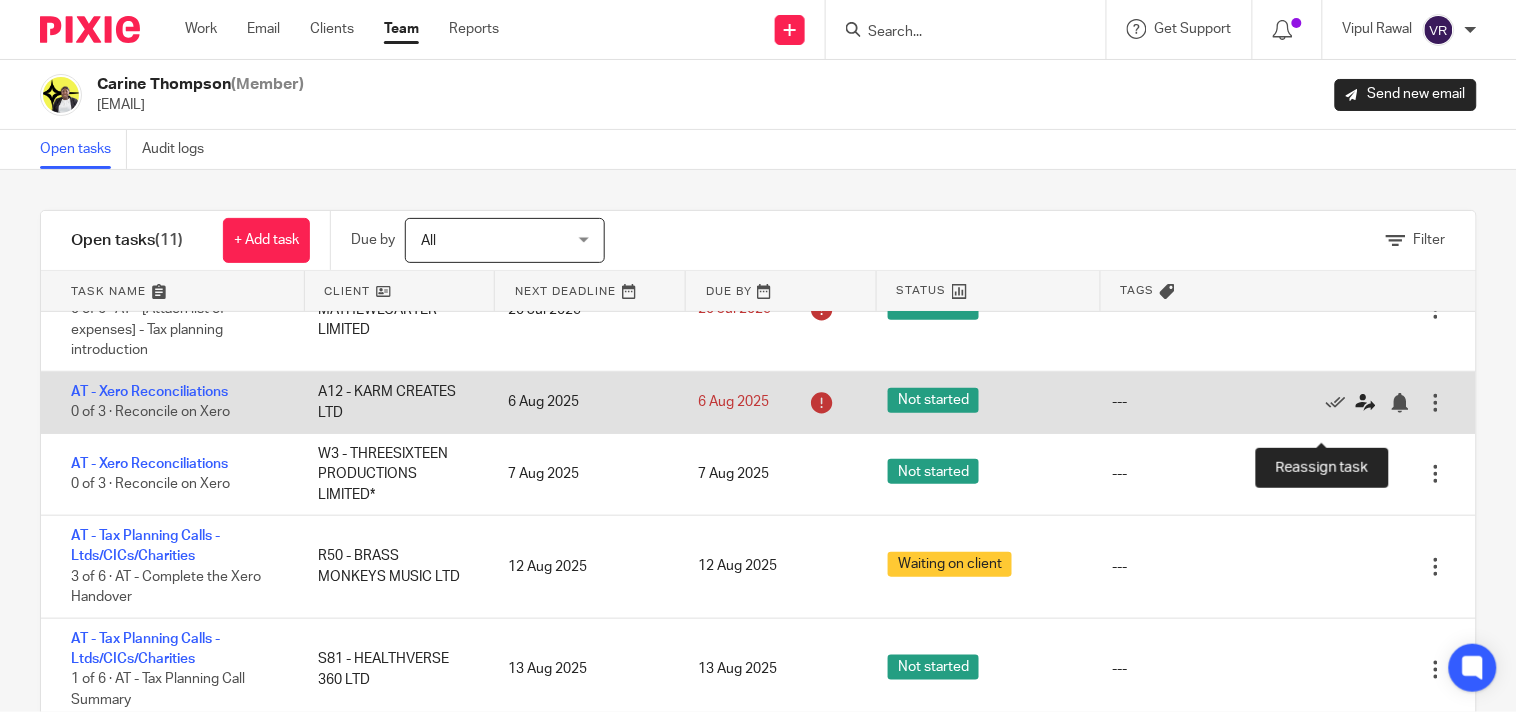 click at bounding box center (1366, 403) 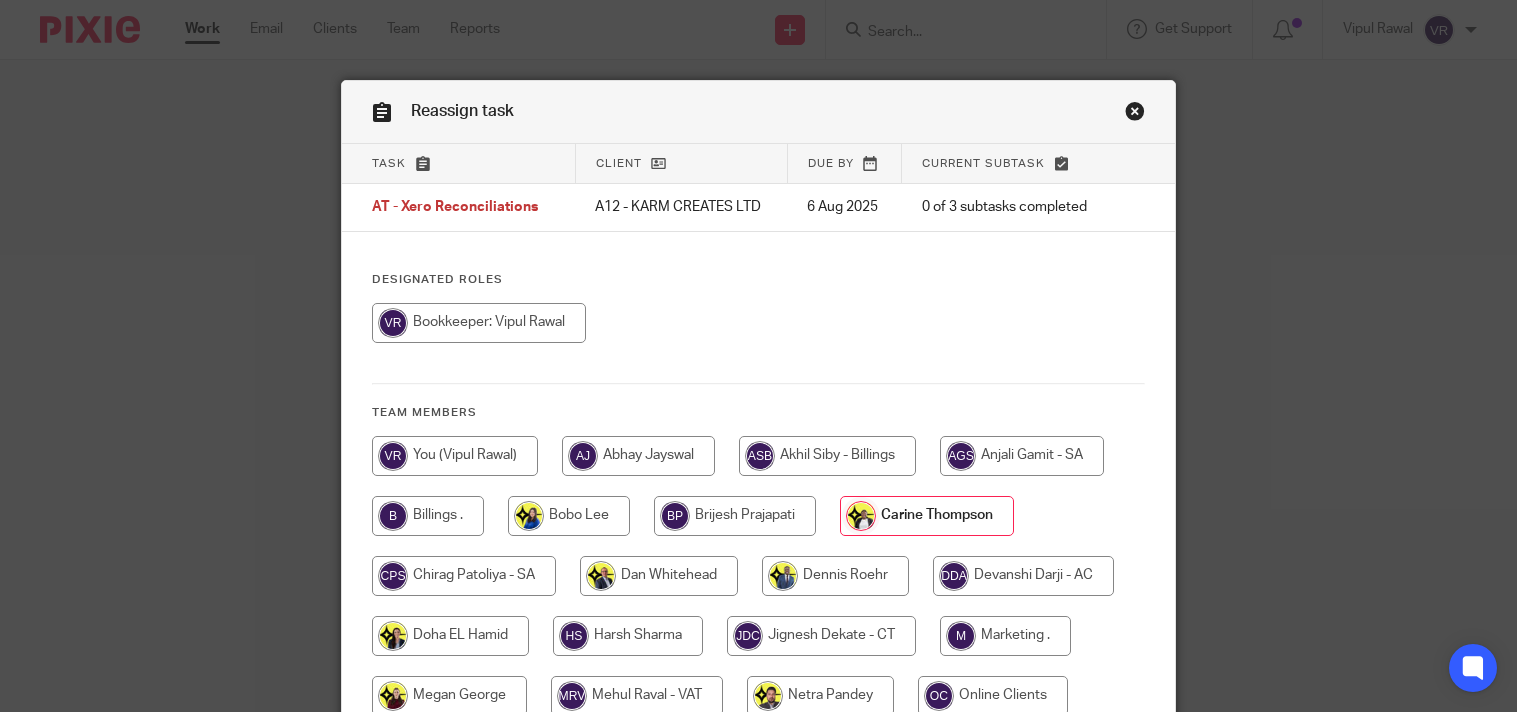 click at bounding box center [479, 323] 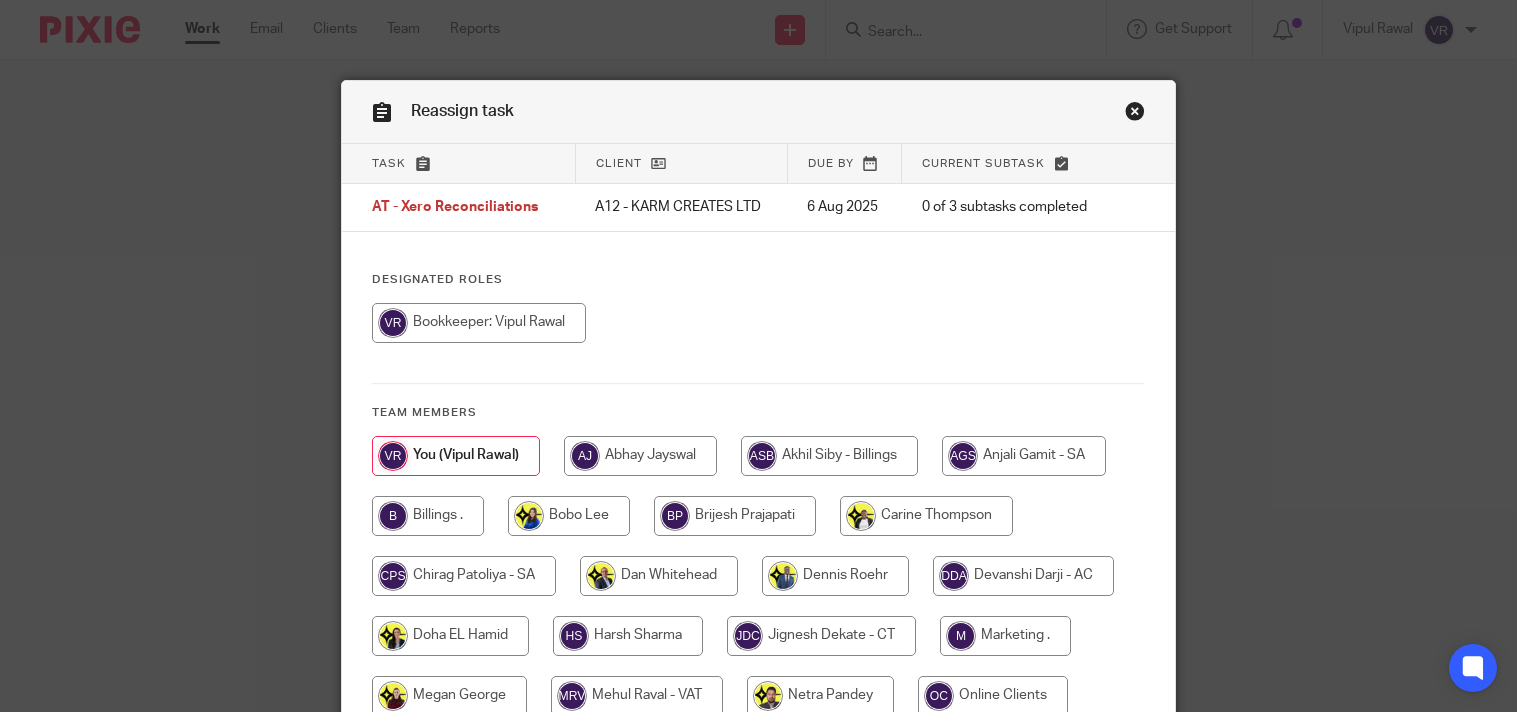 scroll, scrollTop: 0, scrollLeft: 0, axis: both 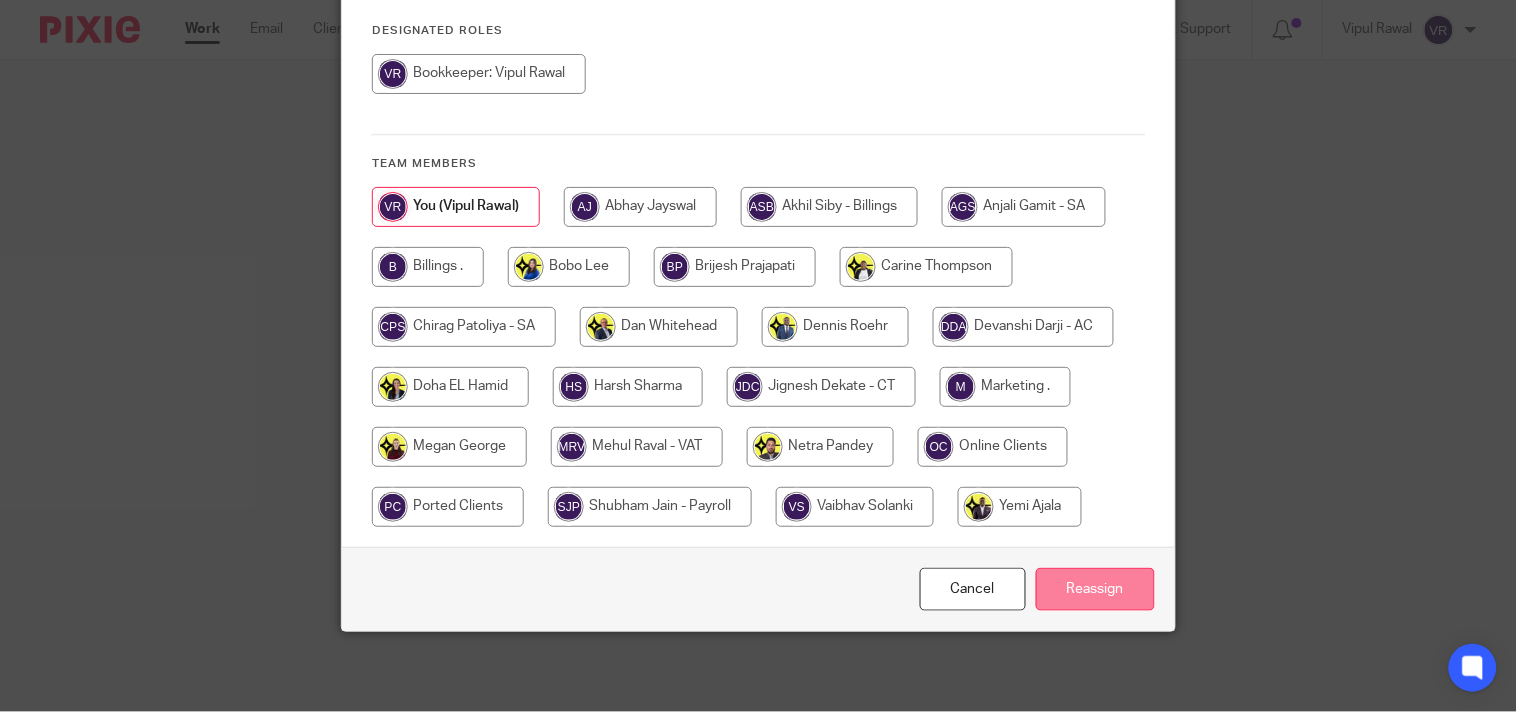 click on "Reassign" at bounding box center (1095, 589) 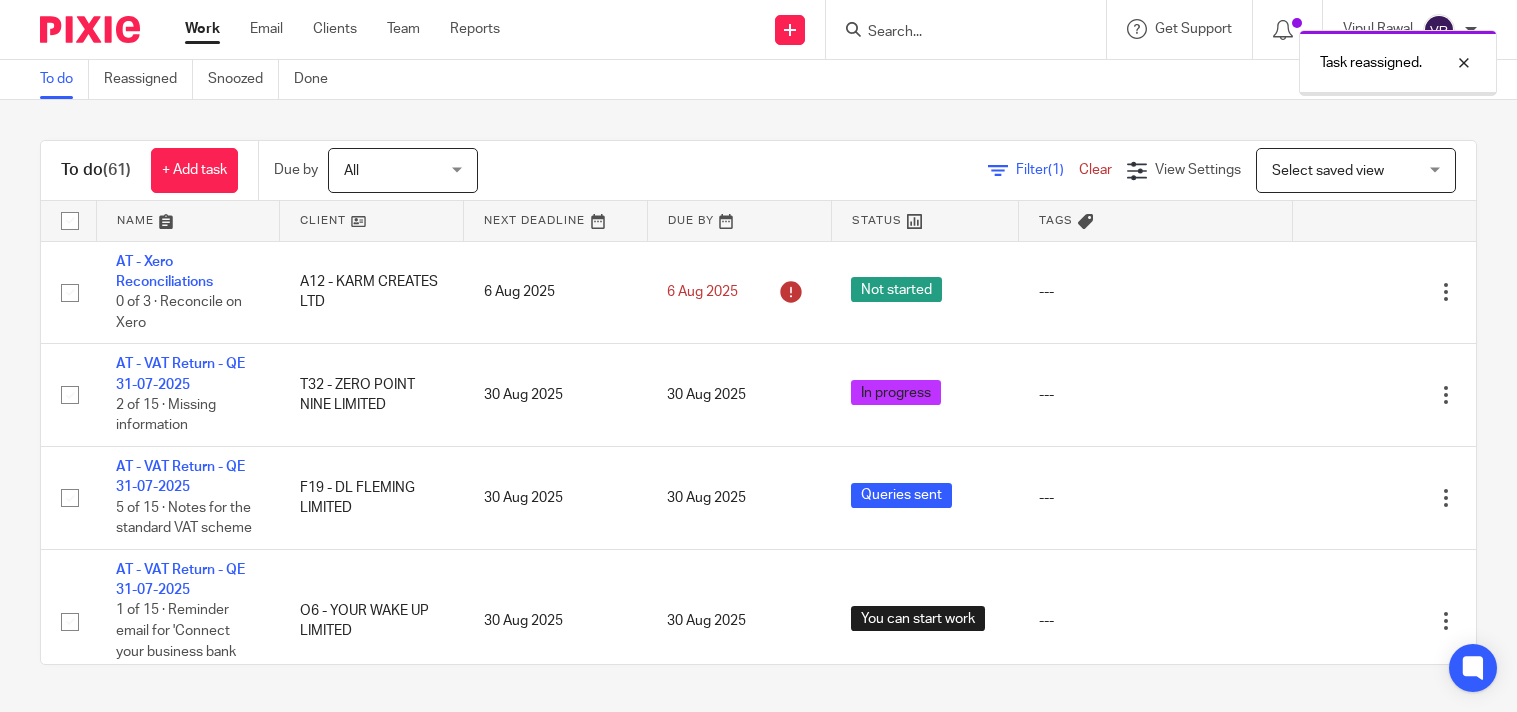 scroll, scrollTop: 0, scrollLeft: 0, axis: both 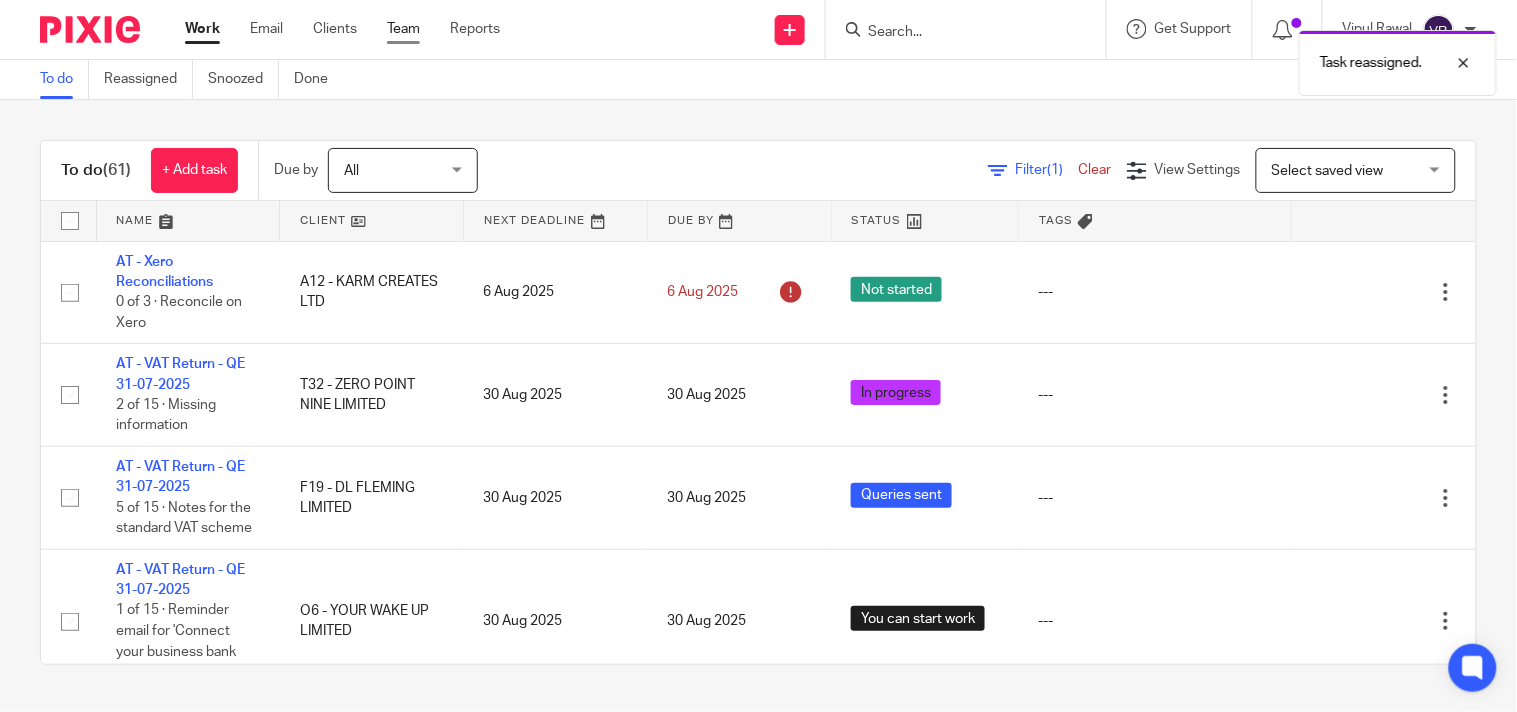 click on "Team" at bounding box center [403, 29] 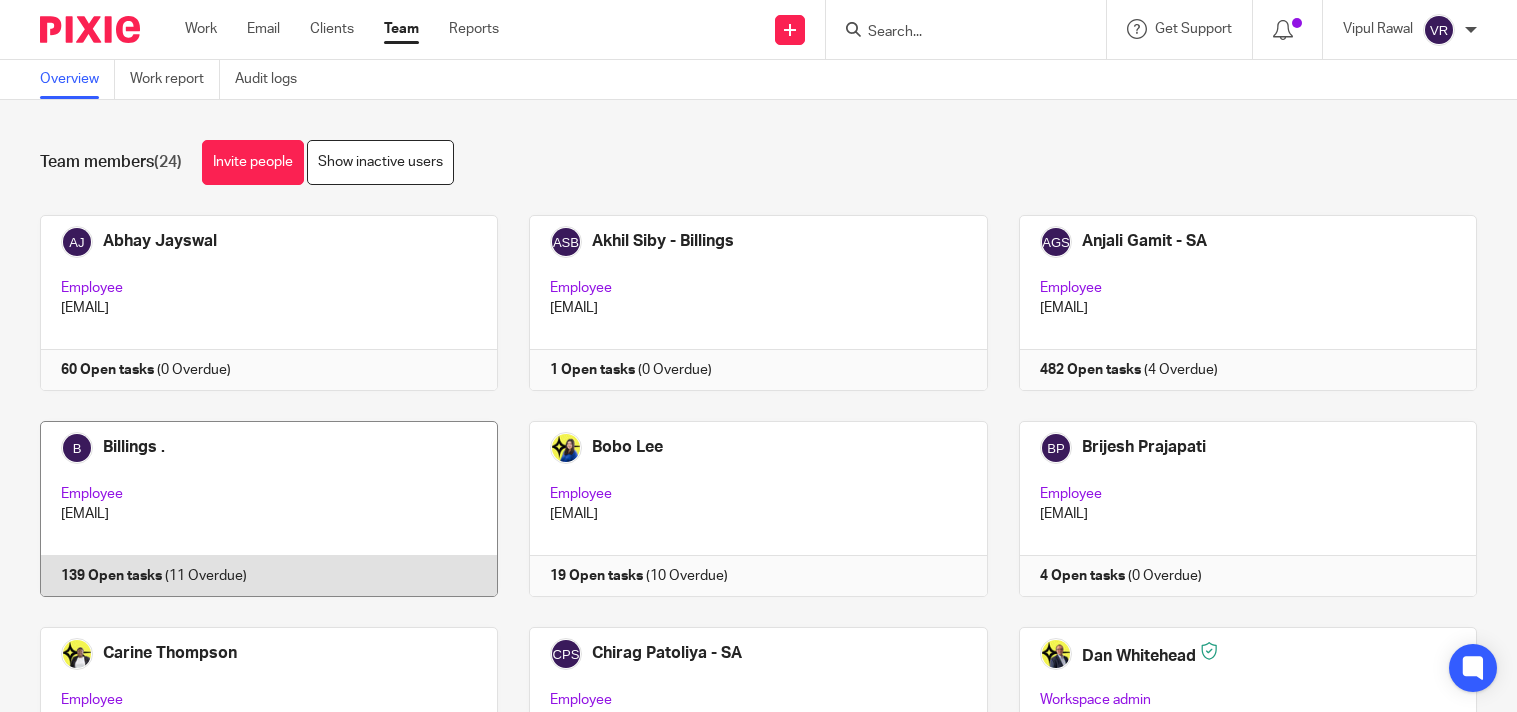scroll, scrollTop: 0, scrollLeft: 0, axis: both 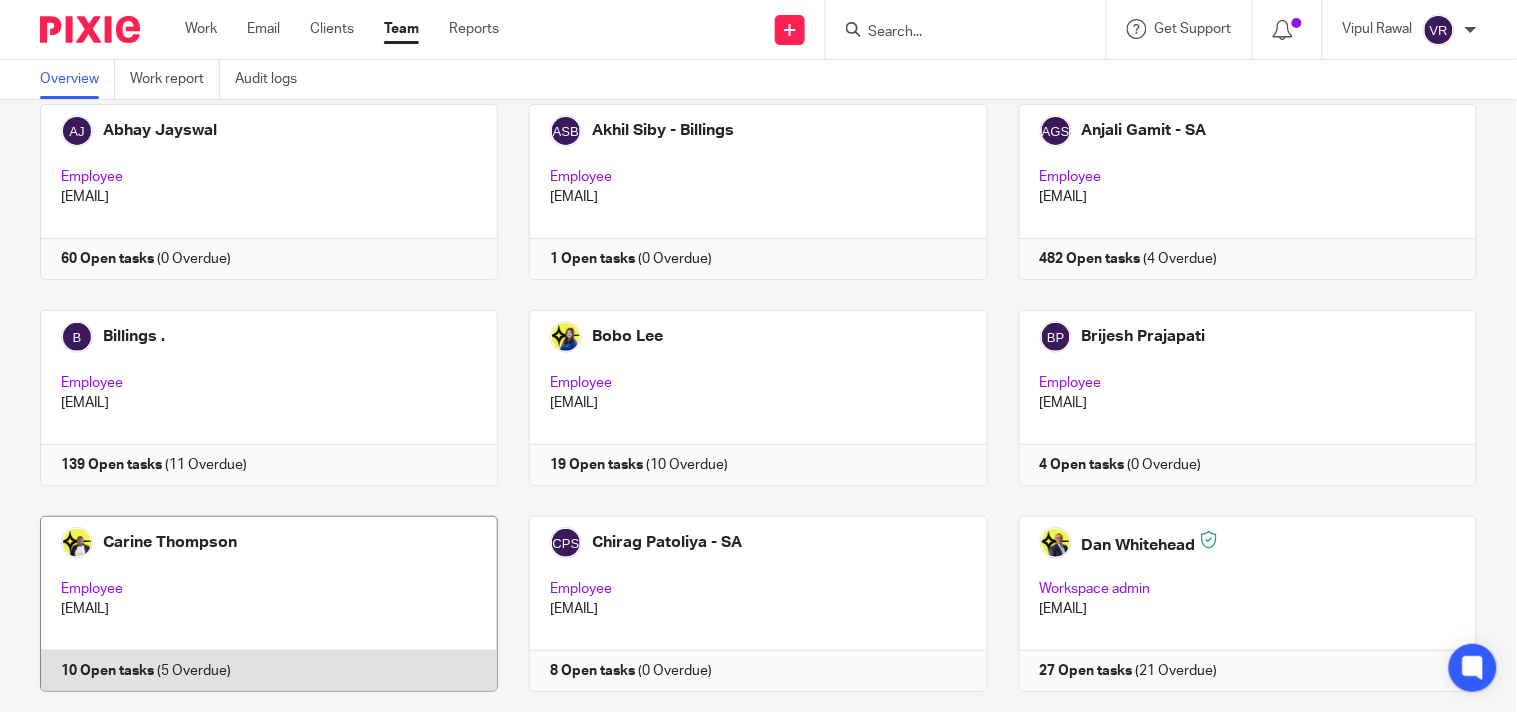 click at bounding box center (253, 604) 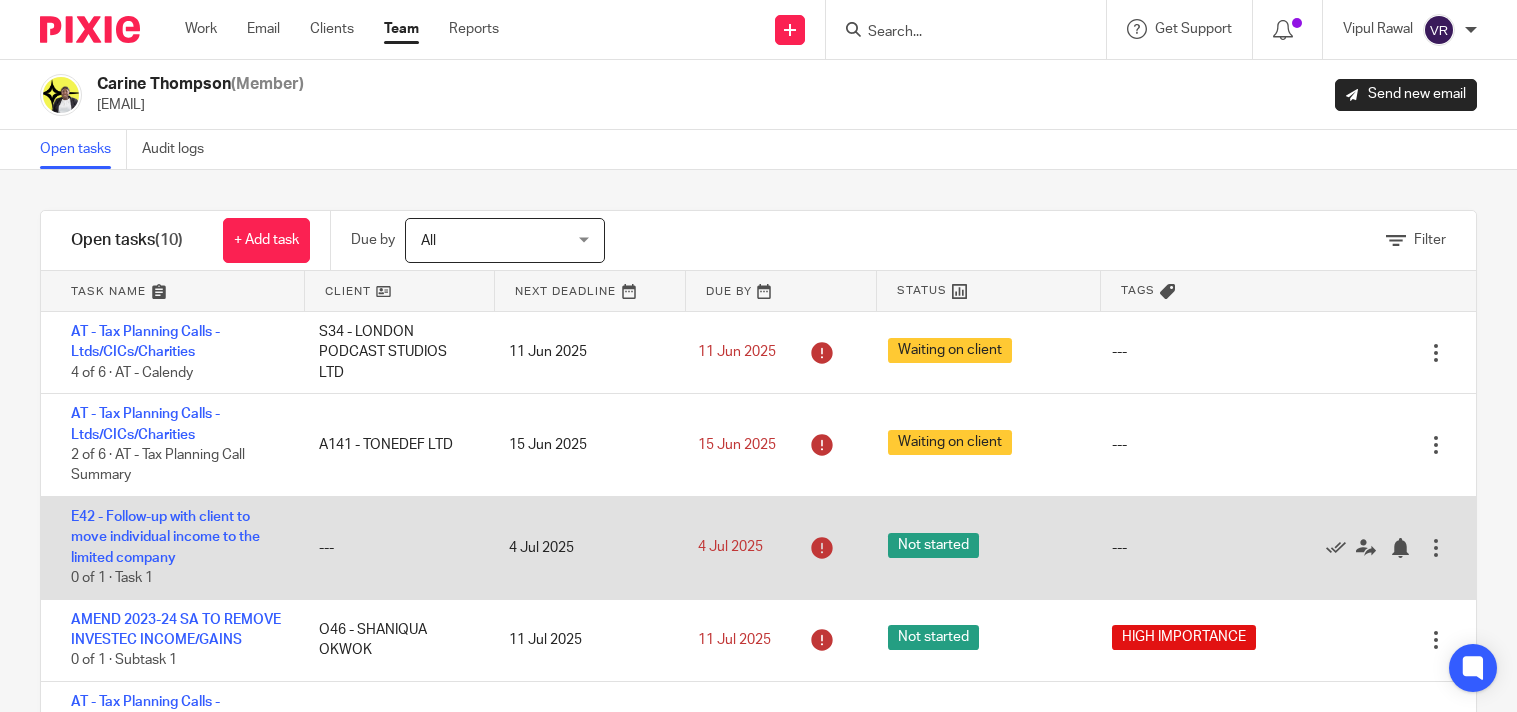 scroll, scrollTop: 0, scrollLeft: 0, axis: both 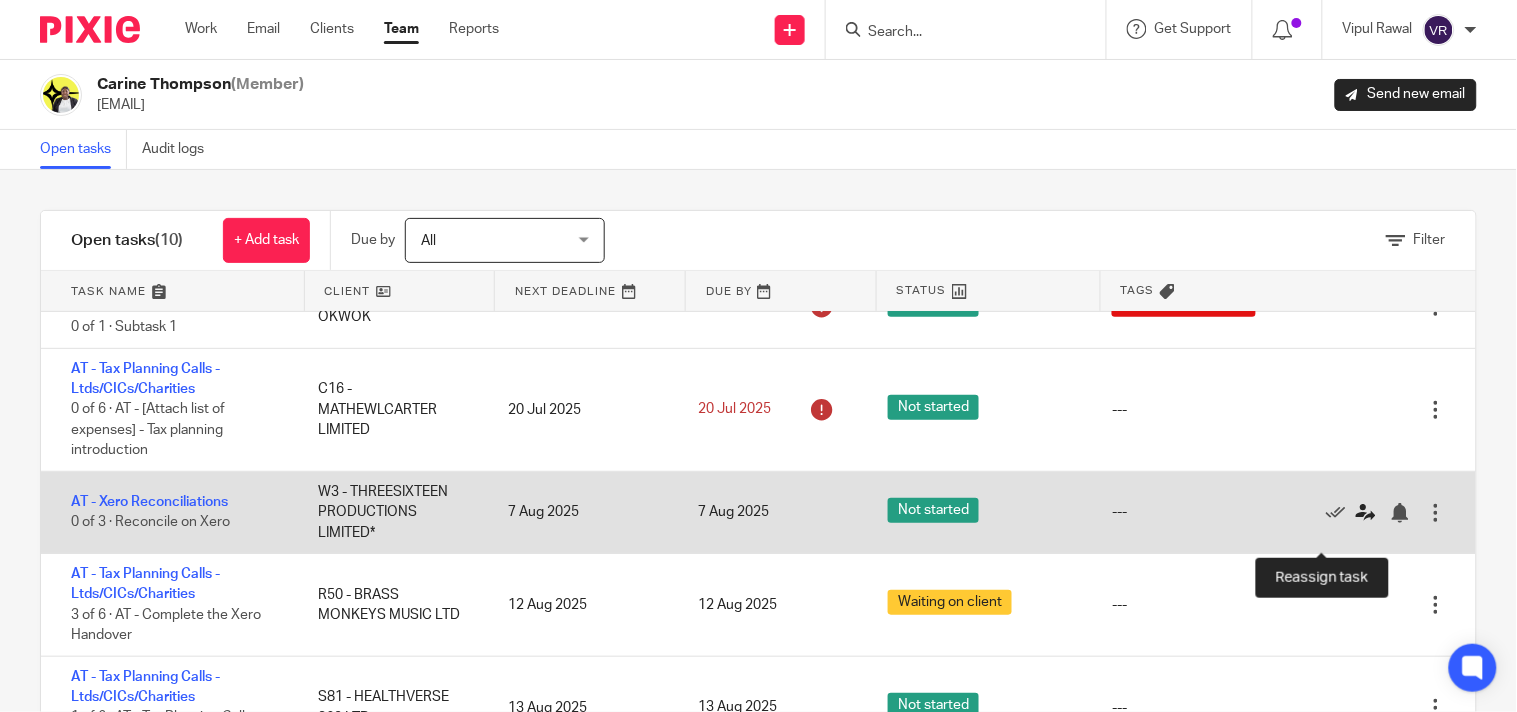 click at bounding box center [1366, 513] 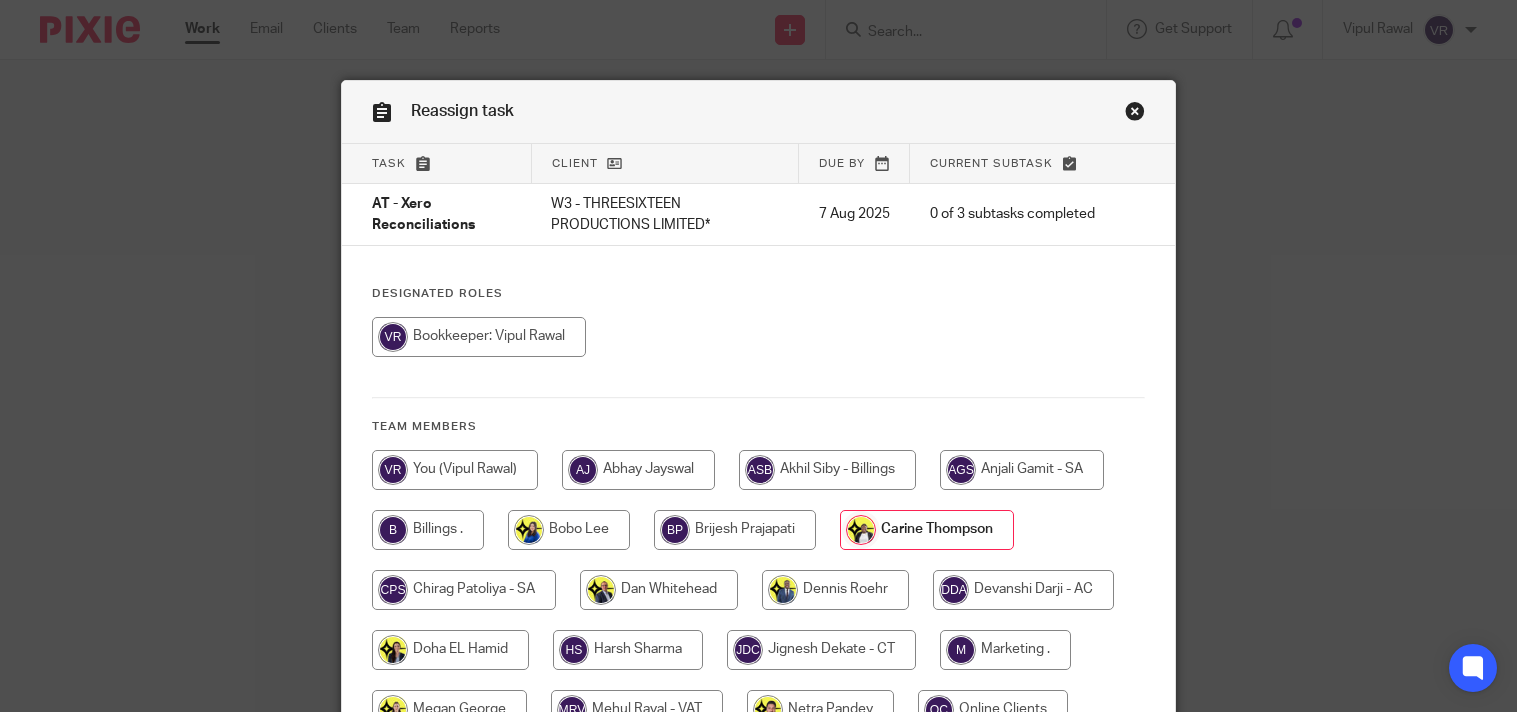scroll, scrollTop: 0, scrollLeft: 0, axis: both 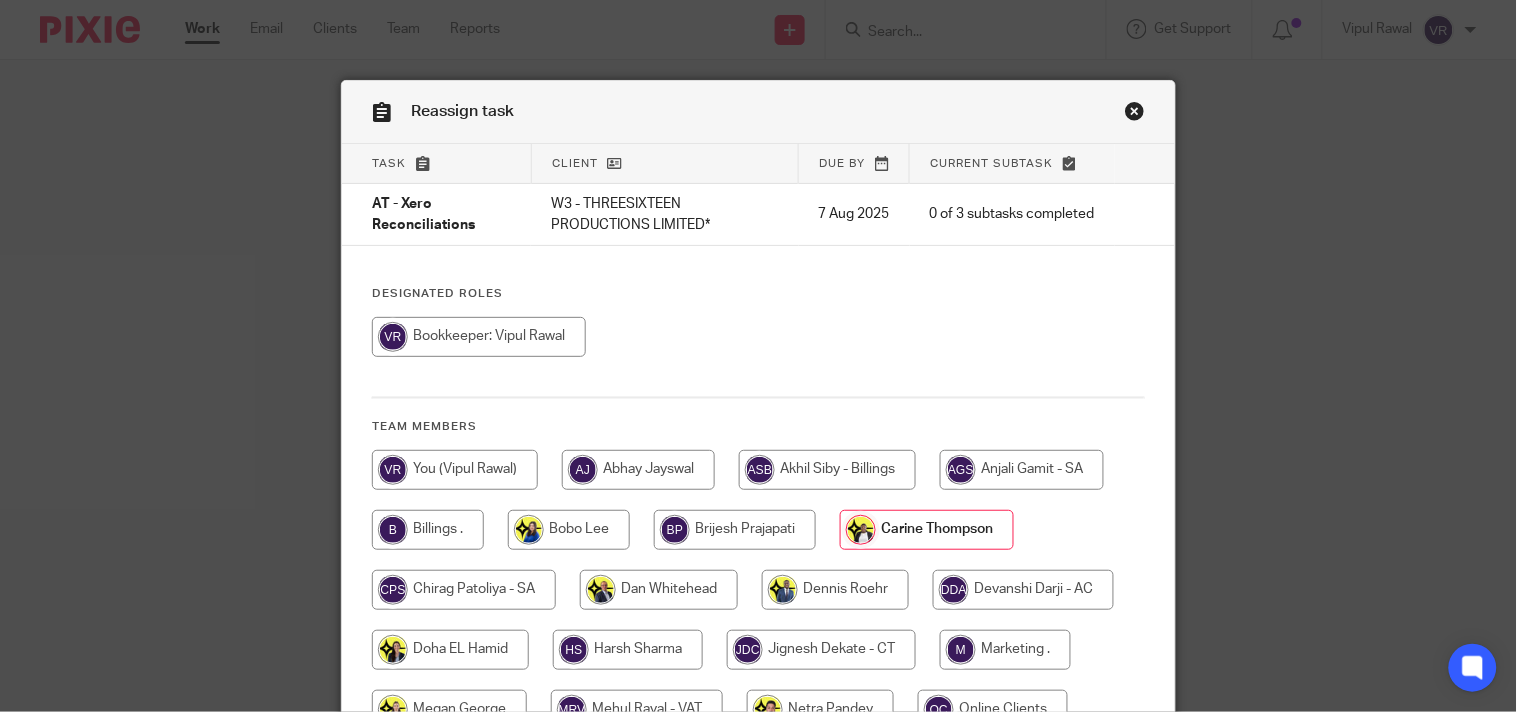 click at bounding box center [479, 337] 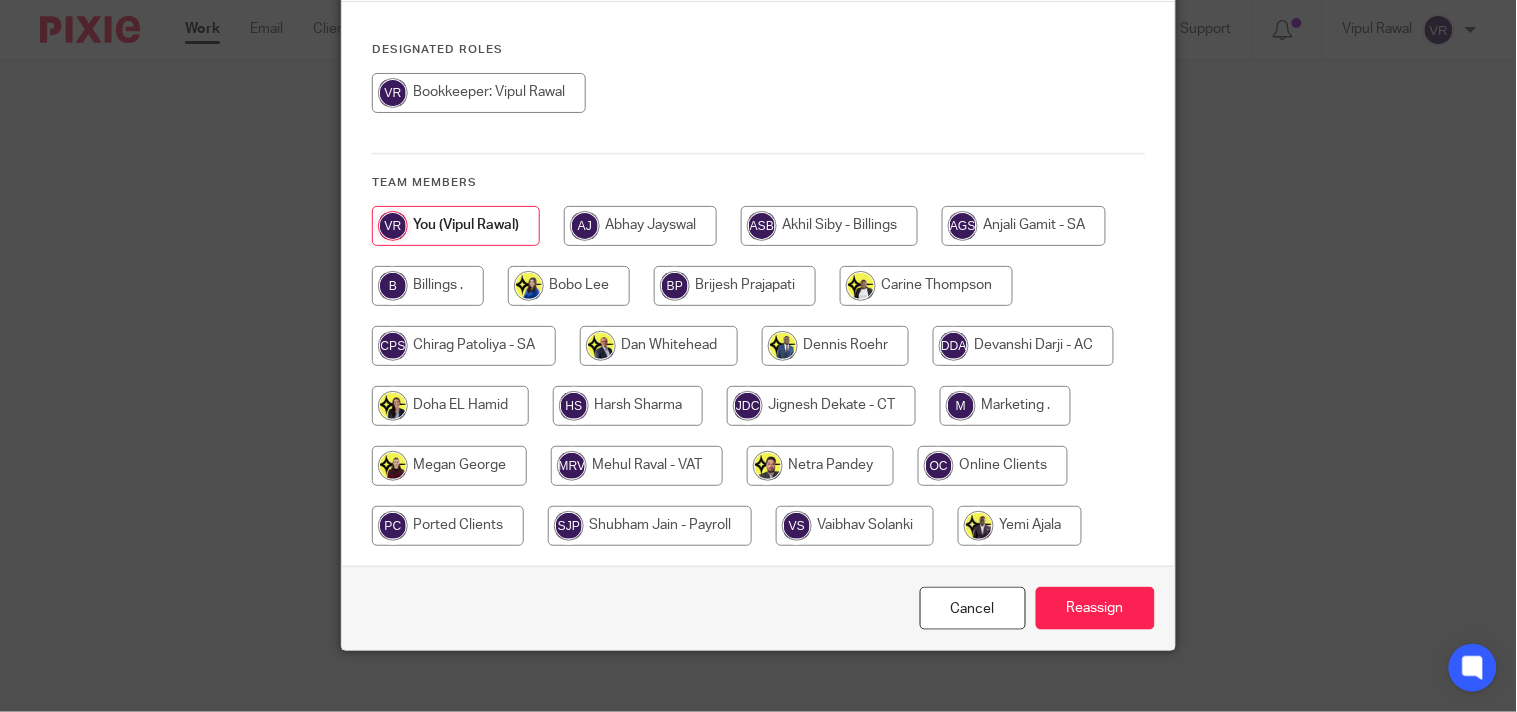 scroll, scrollTop: 265, scrollLeft: 0, axis: vertical 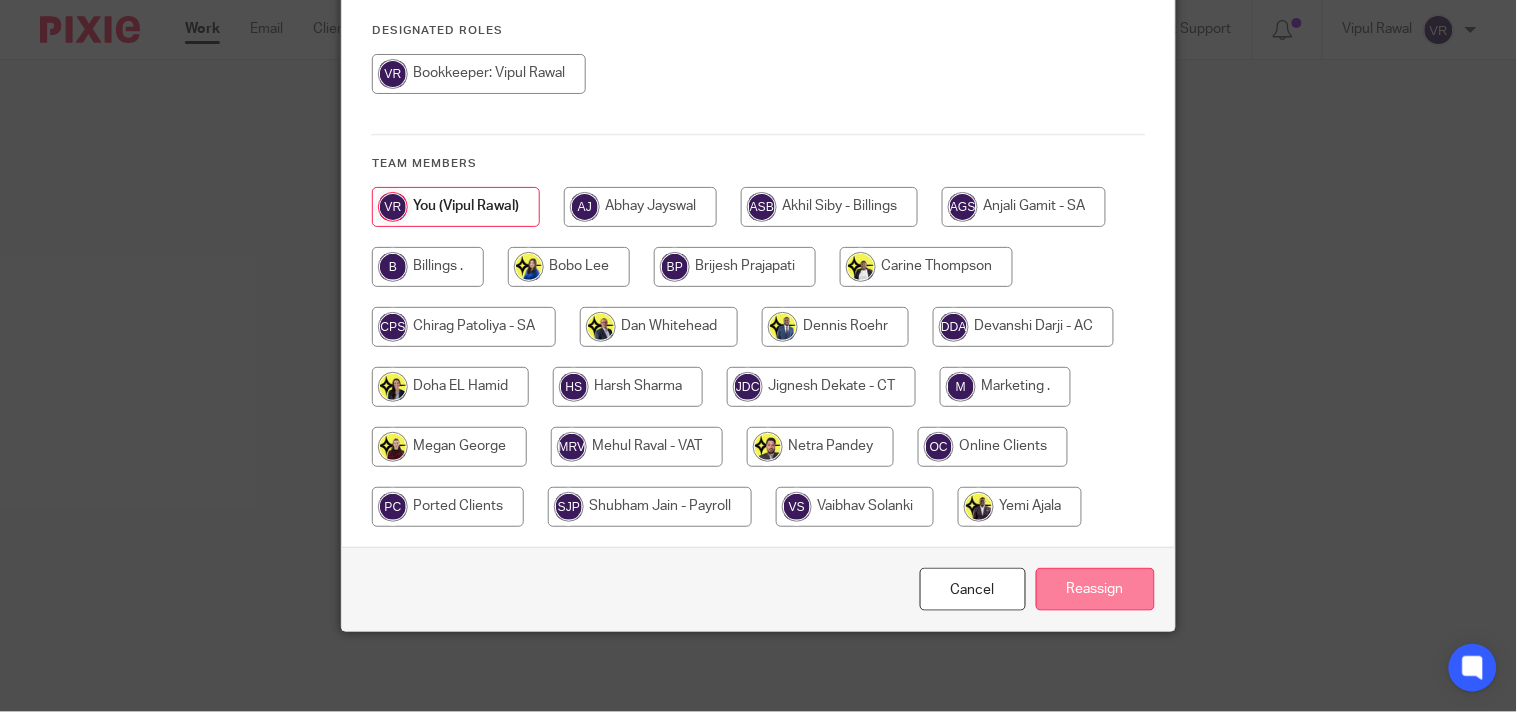 click on "Reassign" at bounding box center (1095, 589) 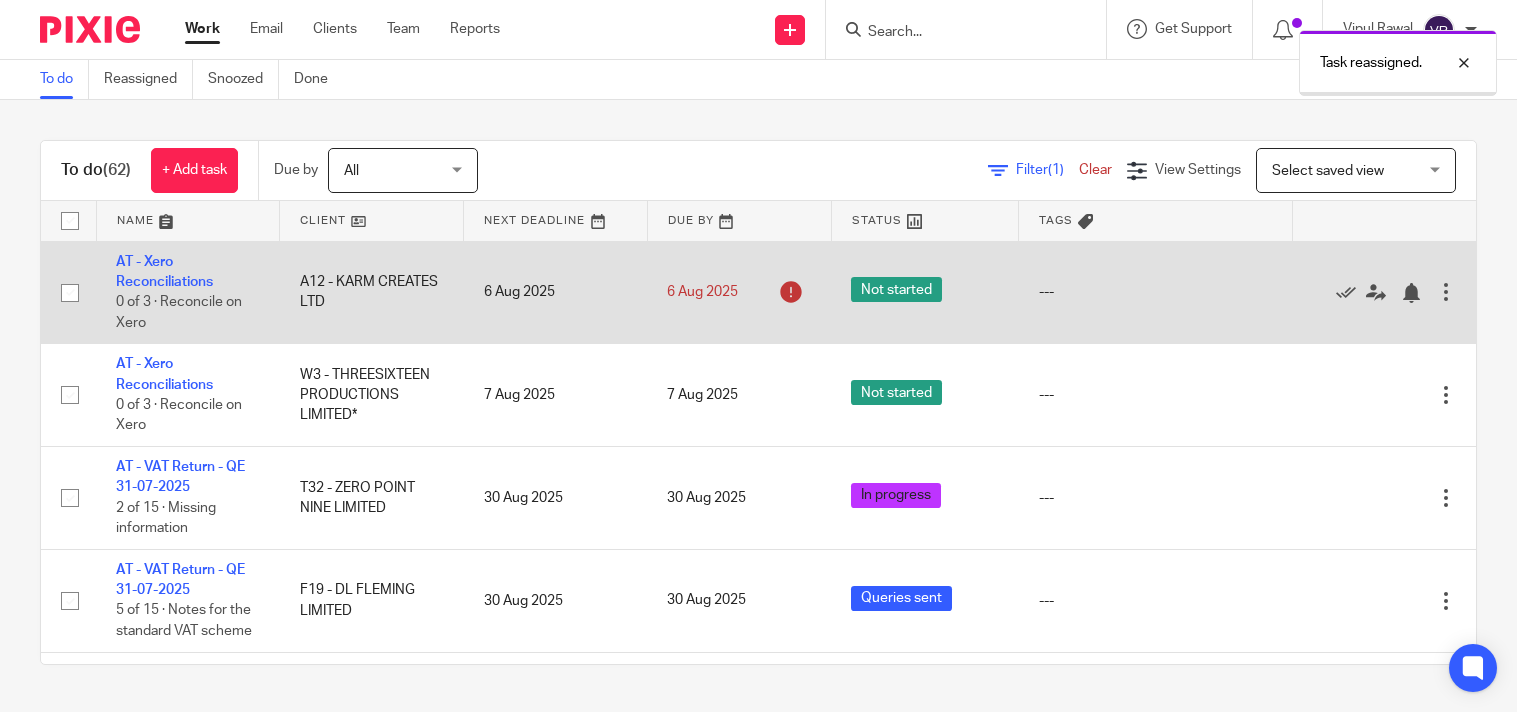 scroll, scrollTop: 0, scrollLeft: 0, axis: both 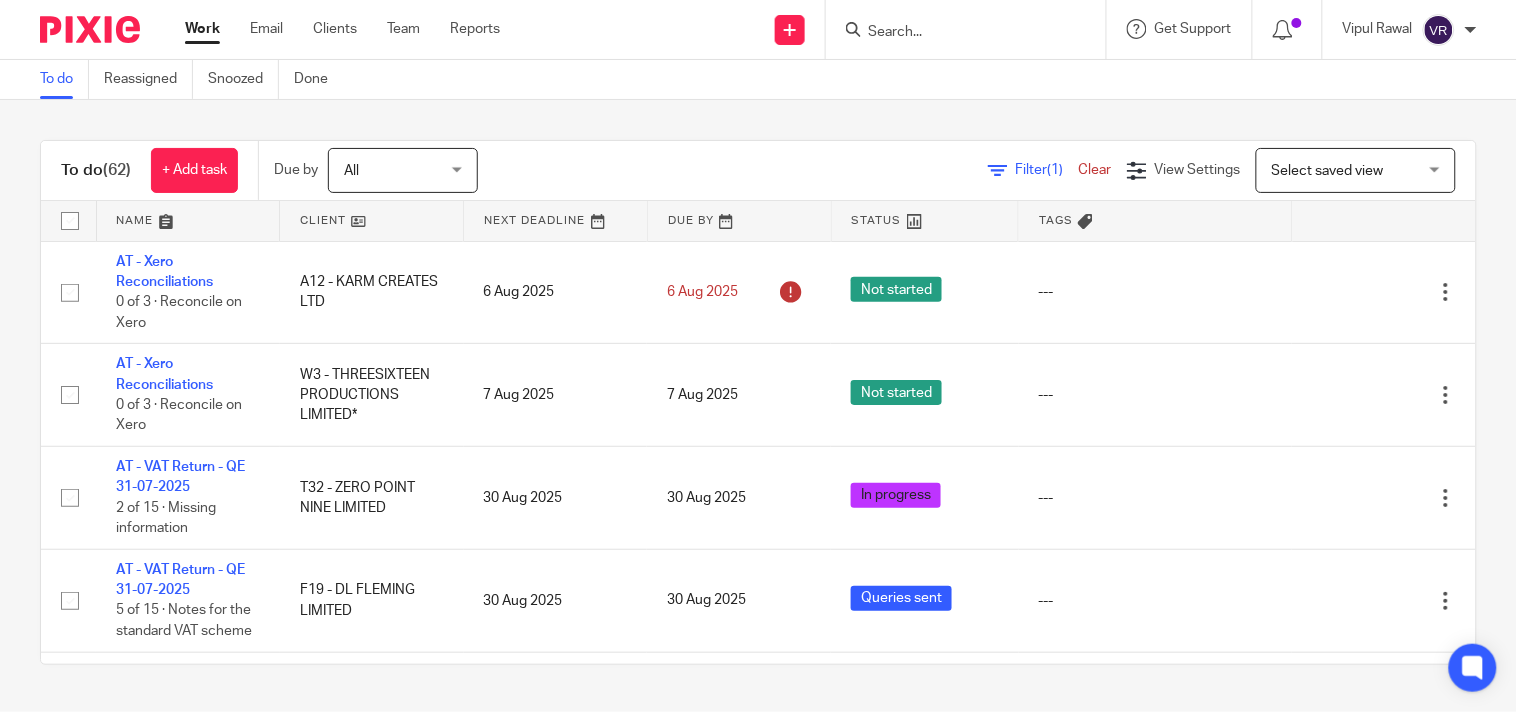 click on "To do
(62)
+ Add task
Due by
All
All
Today
Tomorrow
This week
Next week
This month
Next month
All
all     Filter
(1) Clear     View Settings   View Settings     (1) Filters   Clear   Save     Manage saved views
Select saved view
Select saved view
Select saved view
All tasks
Cs01
Dormant
No dormant, utrs
Paye reg
Ready to file
Vat reg
Name     Client     Next Deadline     Due By     Status   Tags
No client selected
No client selected" at bounding box center [758, 402] 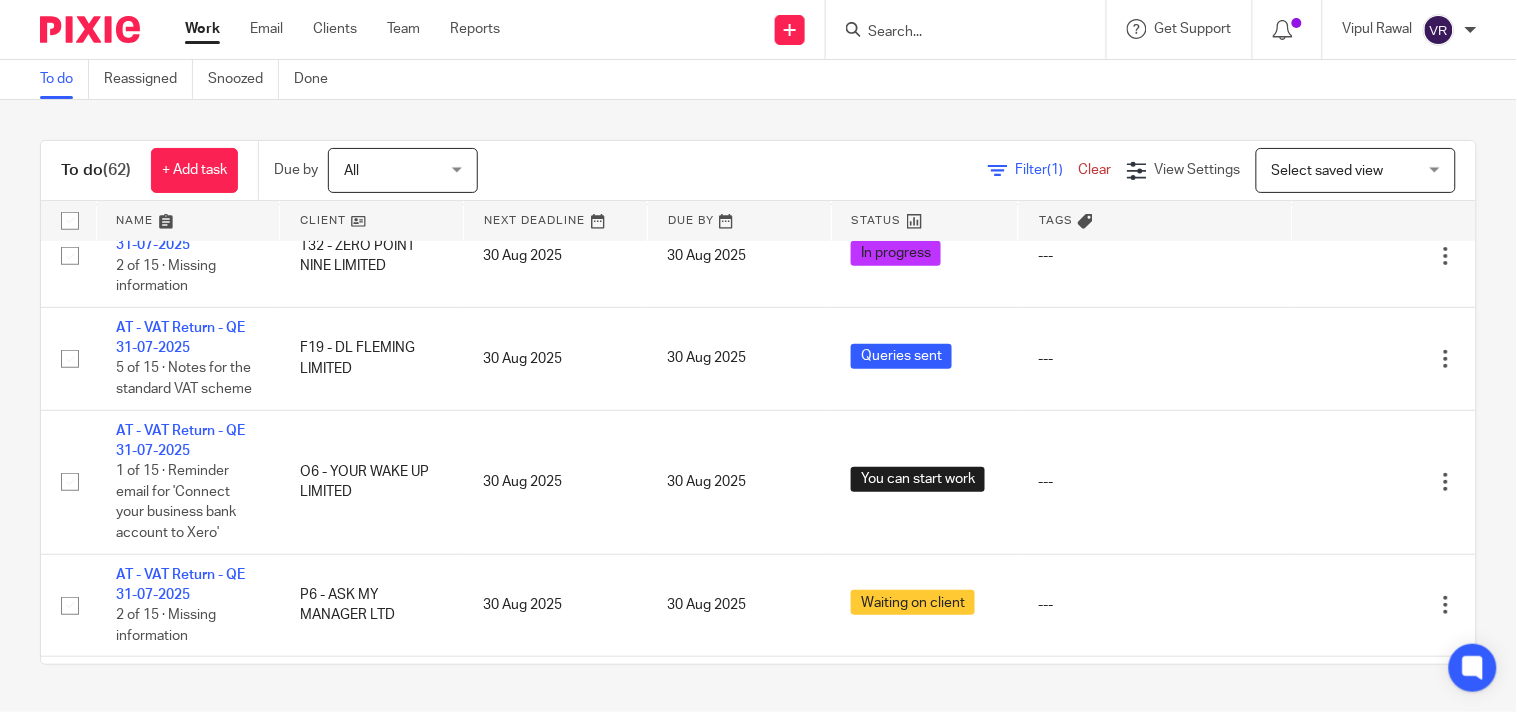 scroll, scrollTop: 0, scrollLeft: 0, axis: both 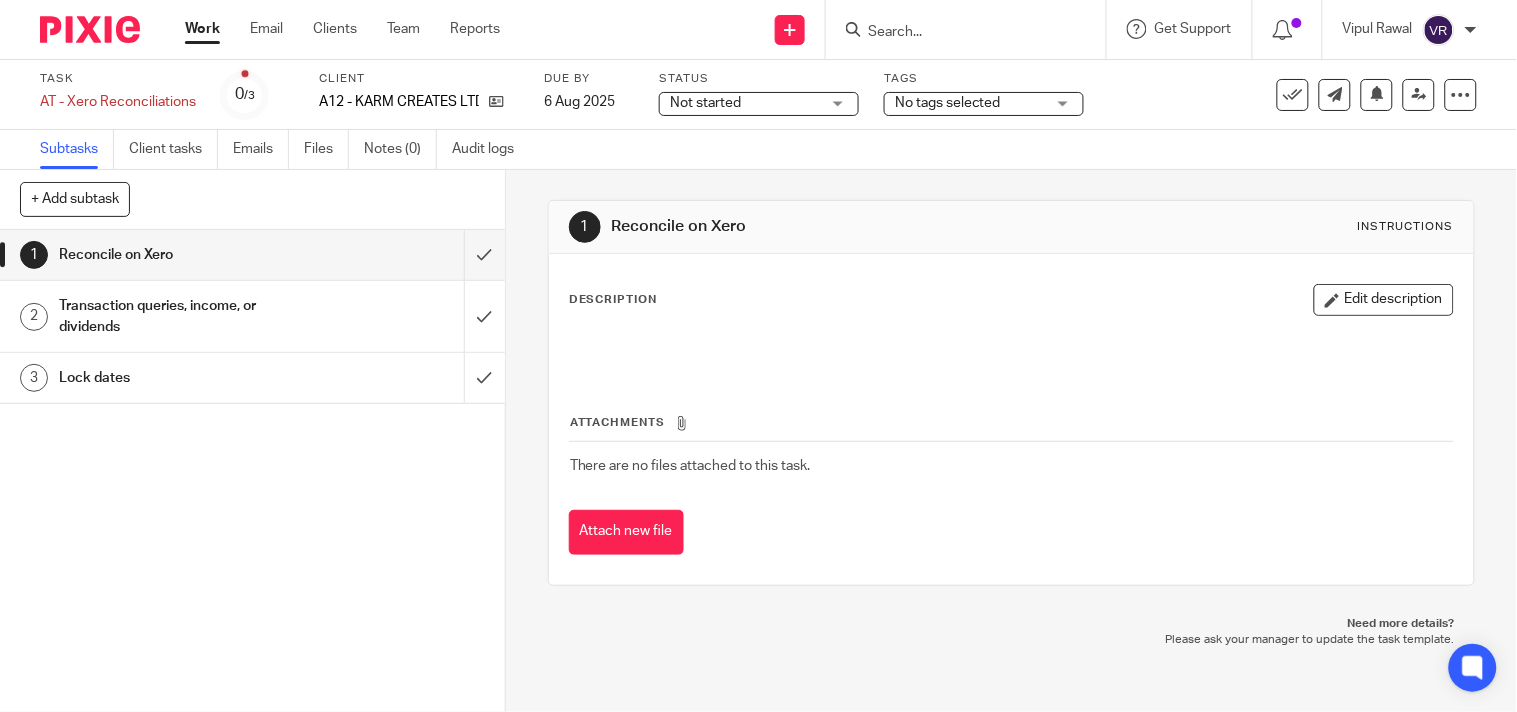 click on "Not started
Not started" at bounding box center (759, 104) 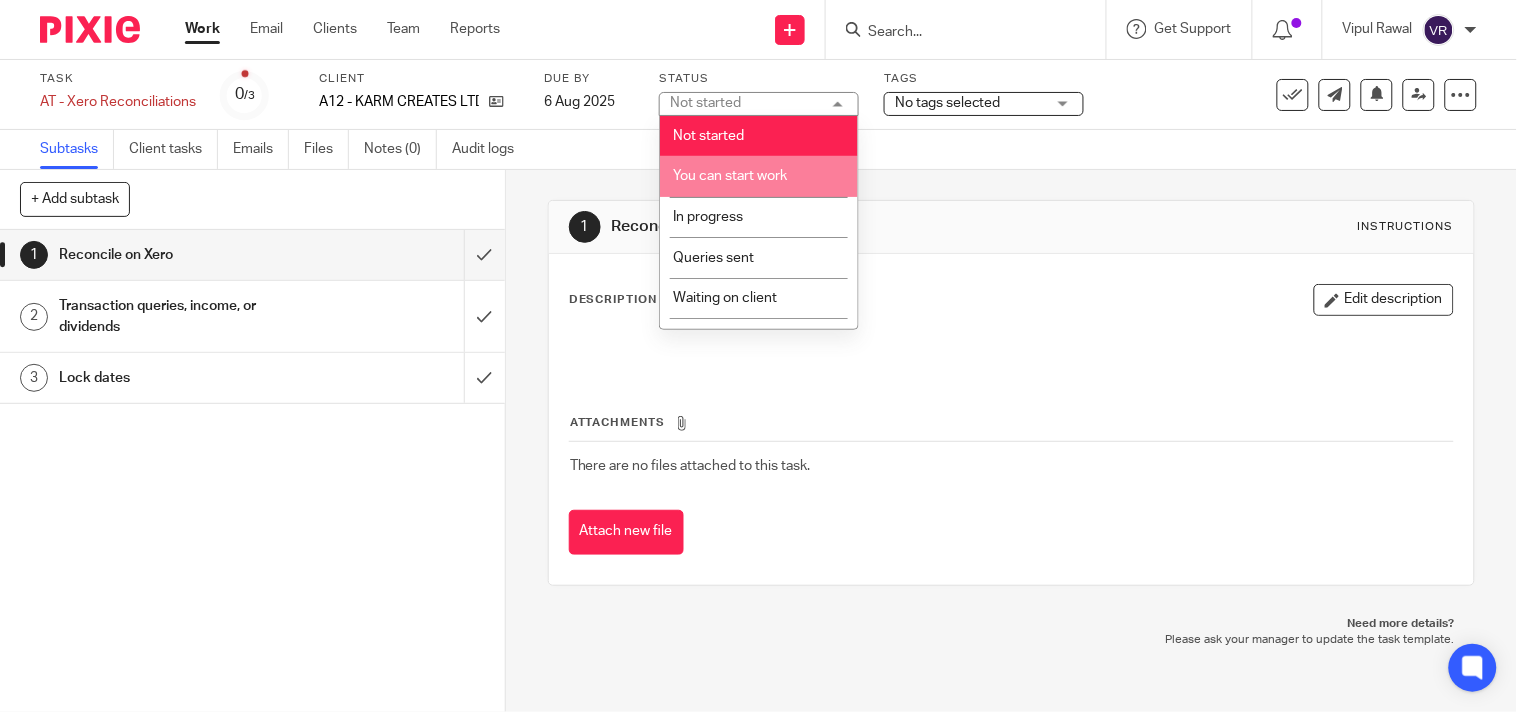 click on "You can start work" at bounding box center (730, 176) 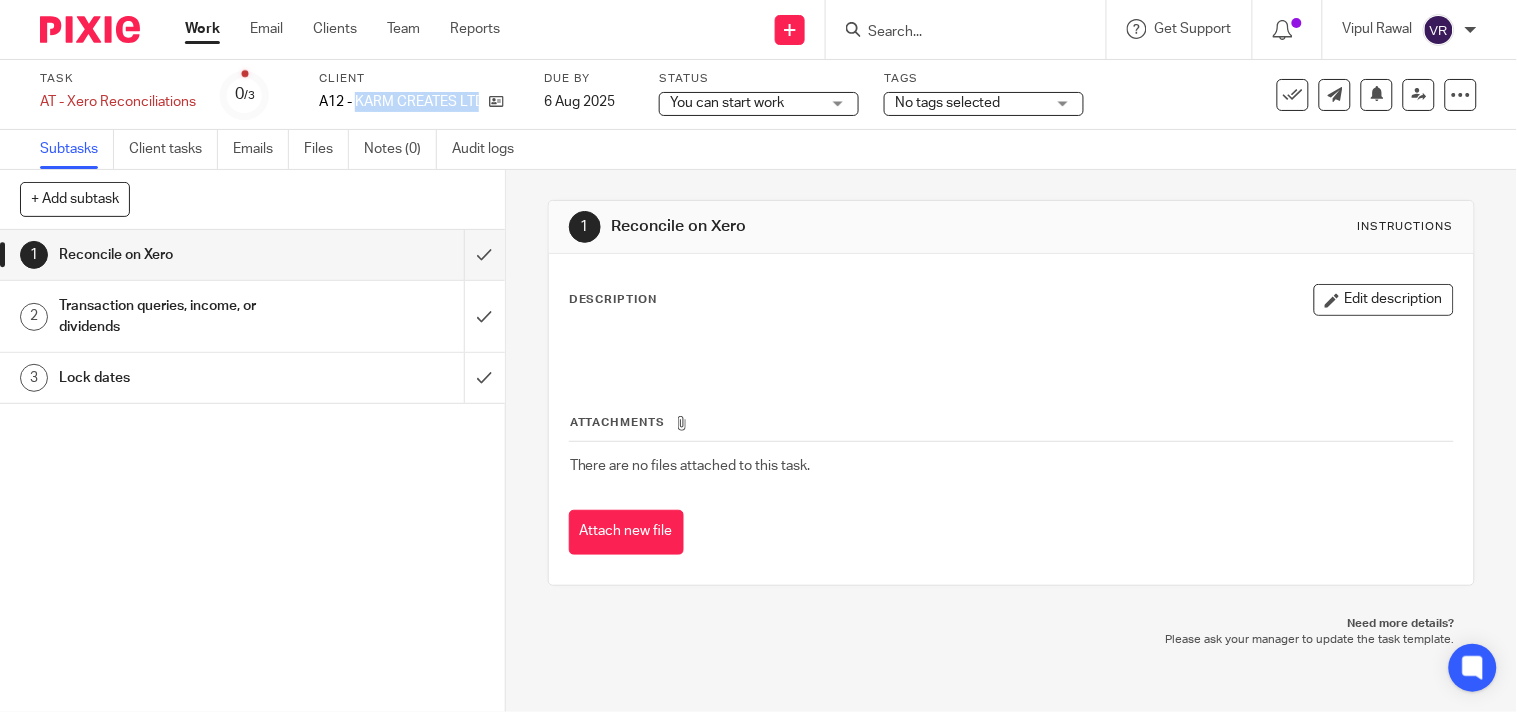 drag, startPoint x: 357, startPoint y: 102, endPoint x: 510, endPoint y: 116, distance: 153.63919 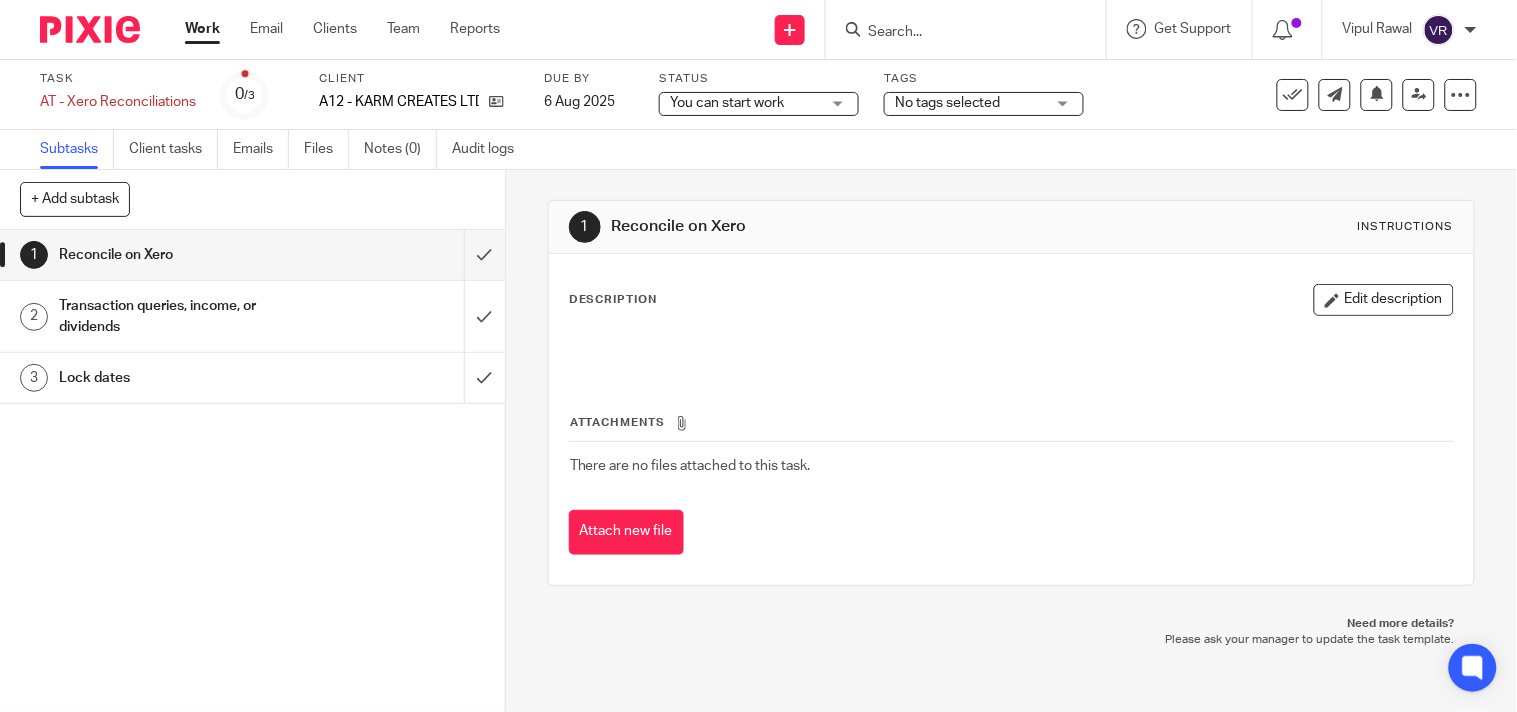 click on "Subtasks
Client tasks
Emails
Files
Notes (0)
Audit logs" at bounding box center (758, 150) 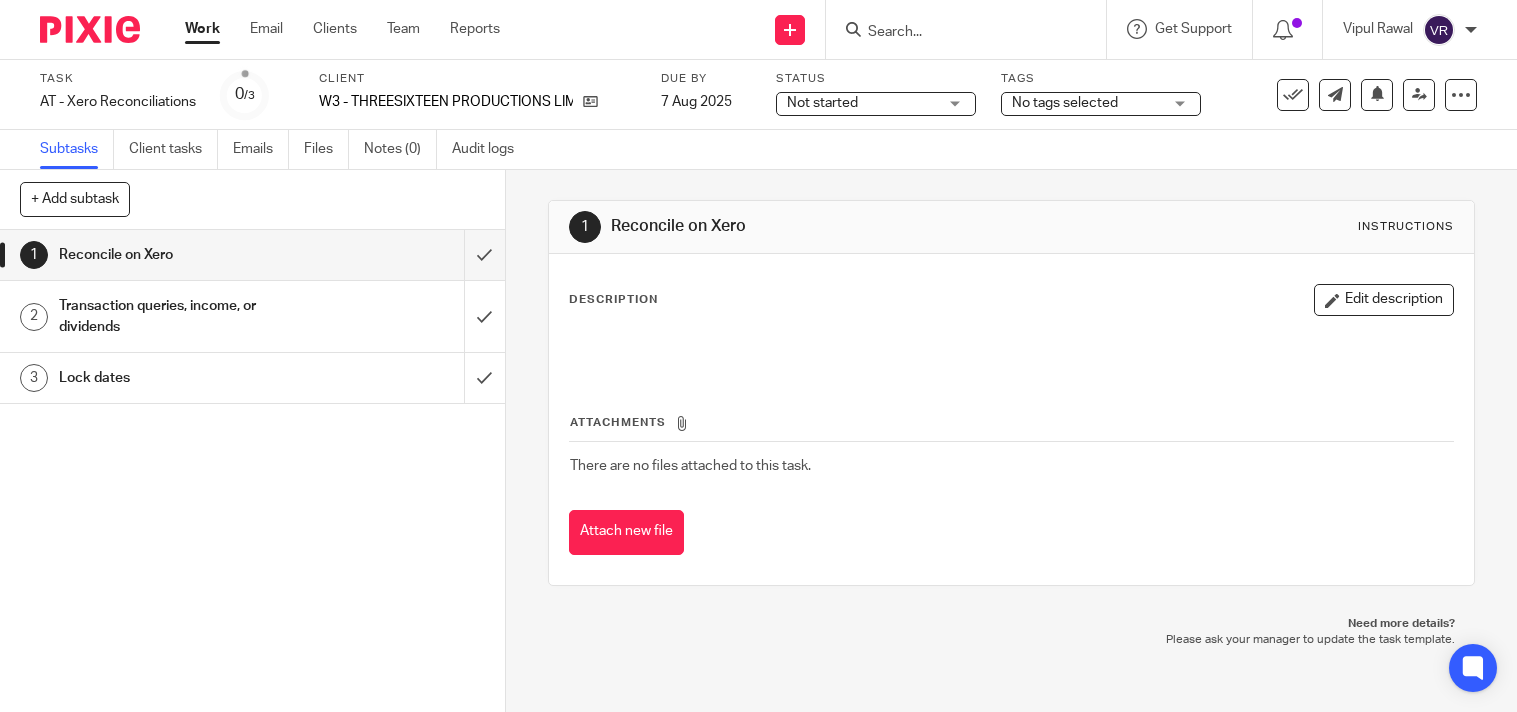 scroll, scrollTop: 0, scrollLeft: 0, axis: both 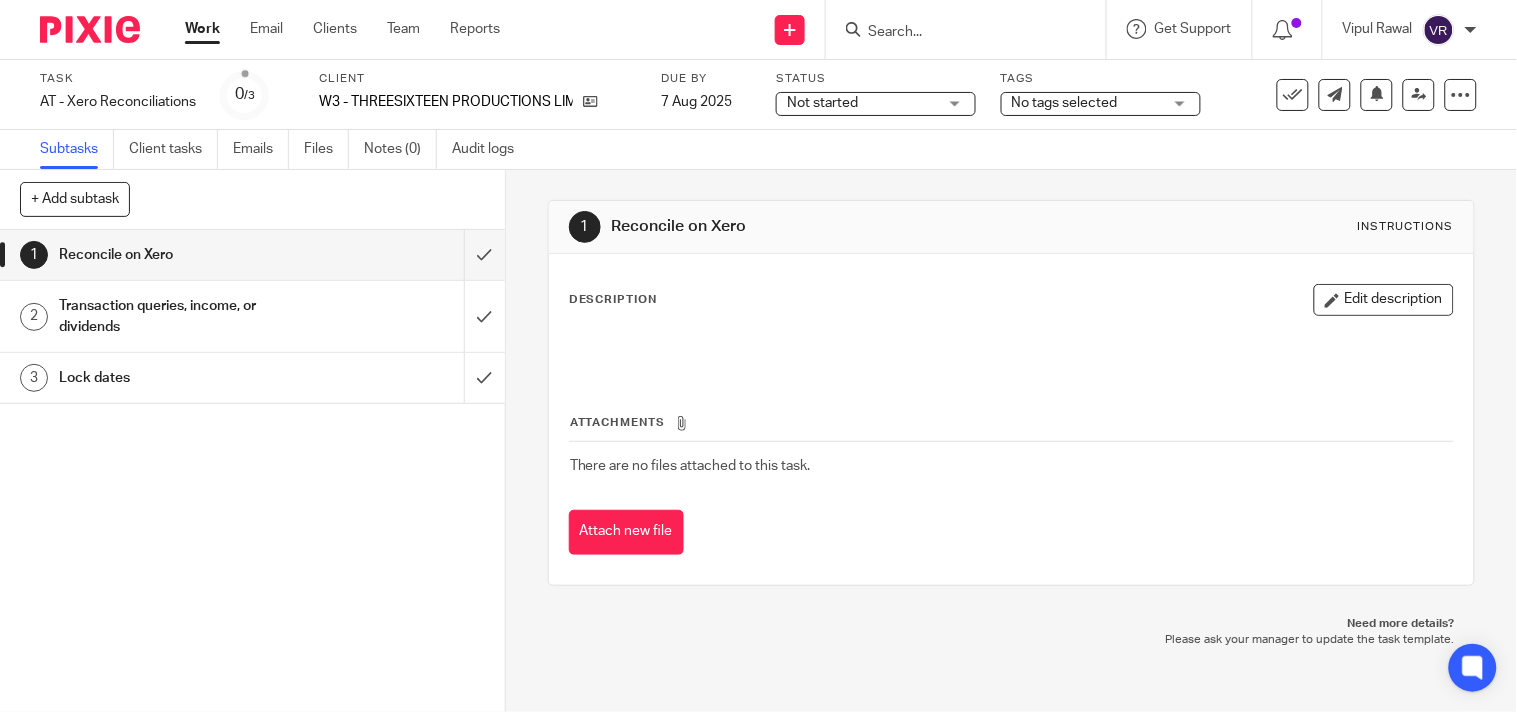 click on "Not started" at bounding box center [862, 103] 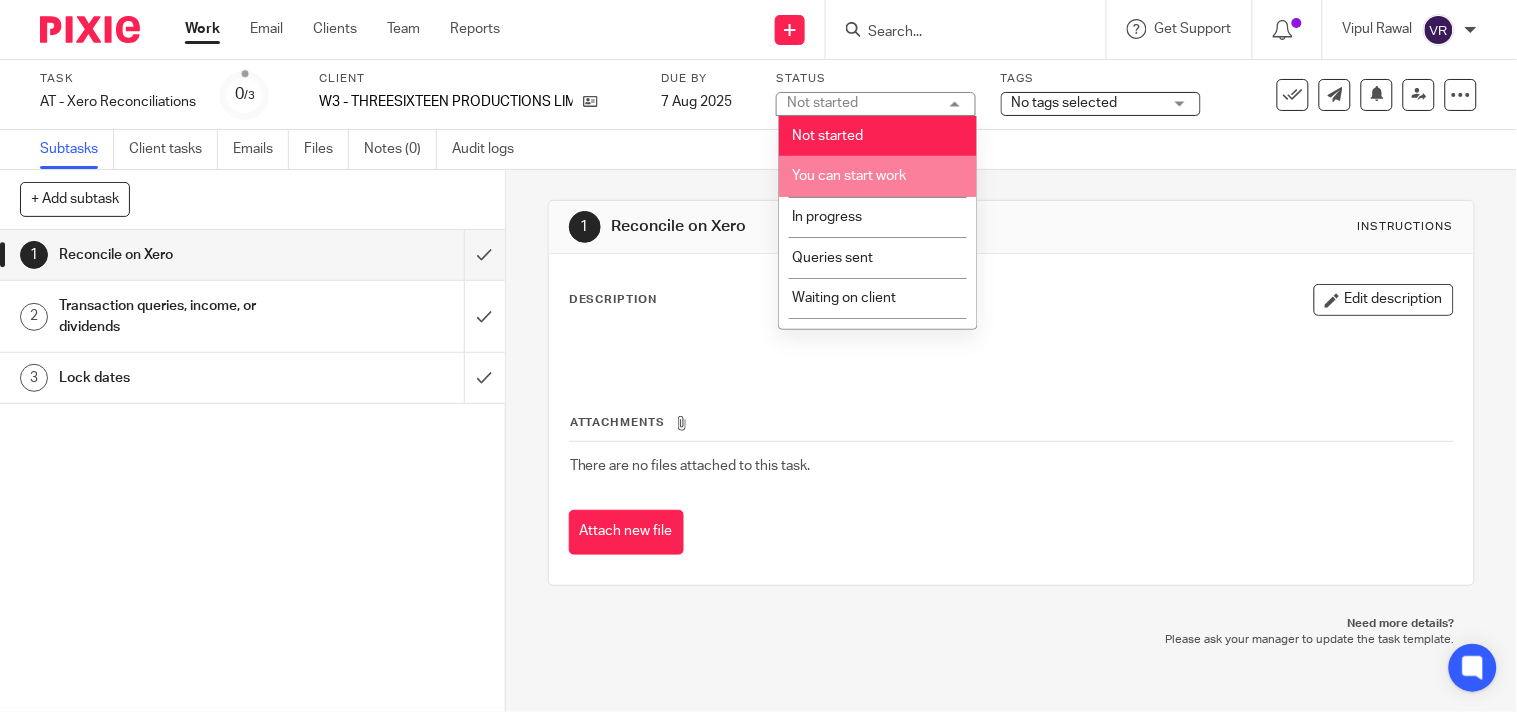 click on "You can start work" at bounding box center (878, 176) 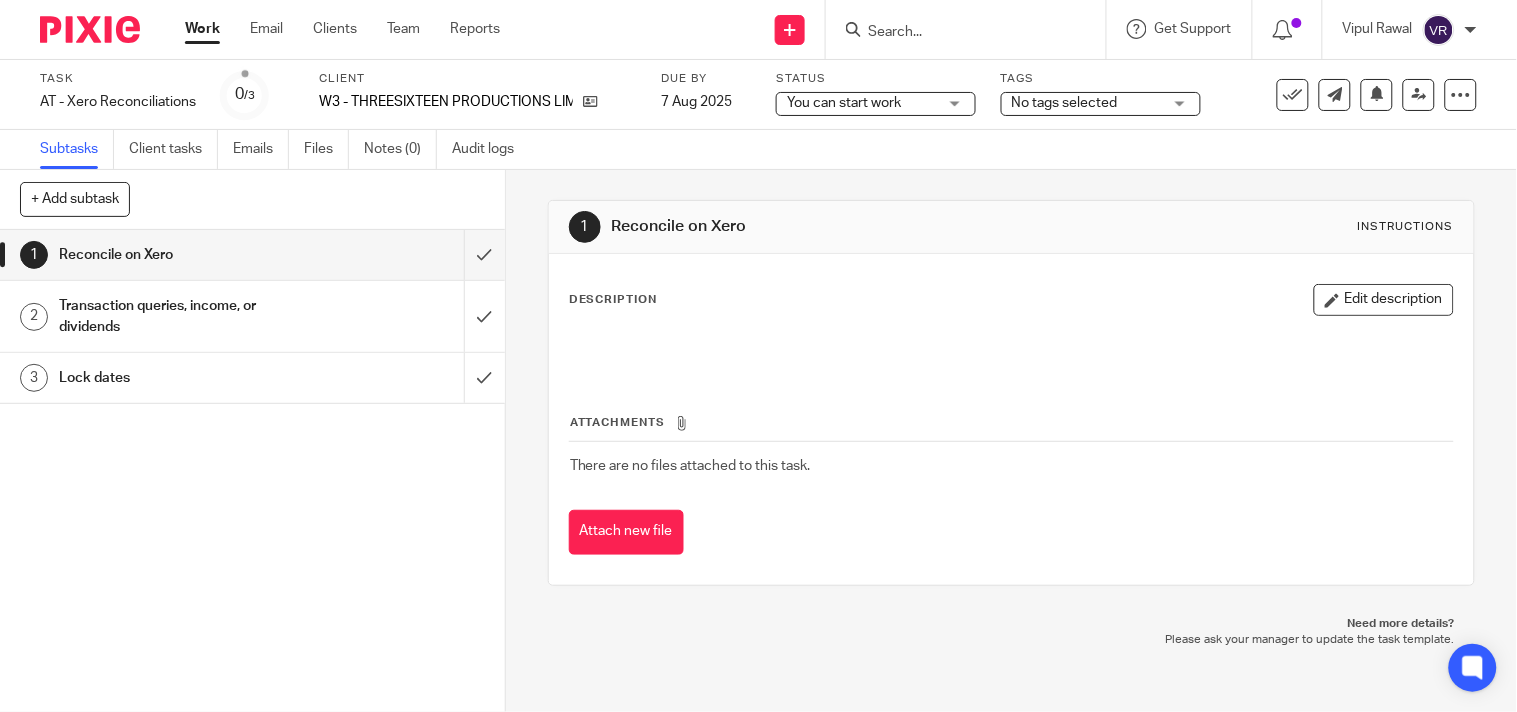 click on "Subtasks
Client tasks
Emails
Files
Notes (0)
Audit logs" at bounding box center [758, 150] 